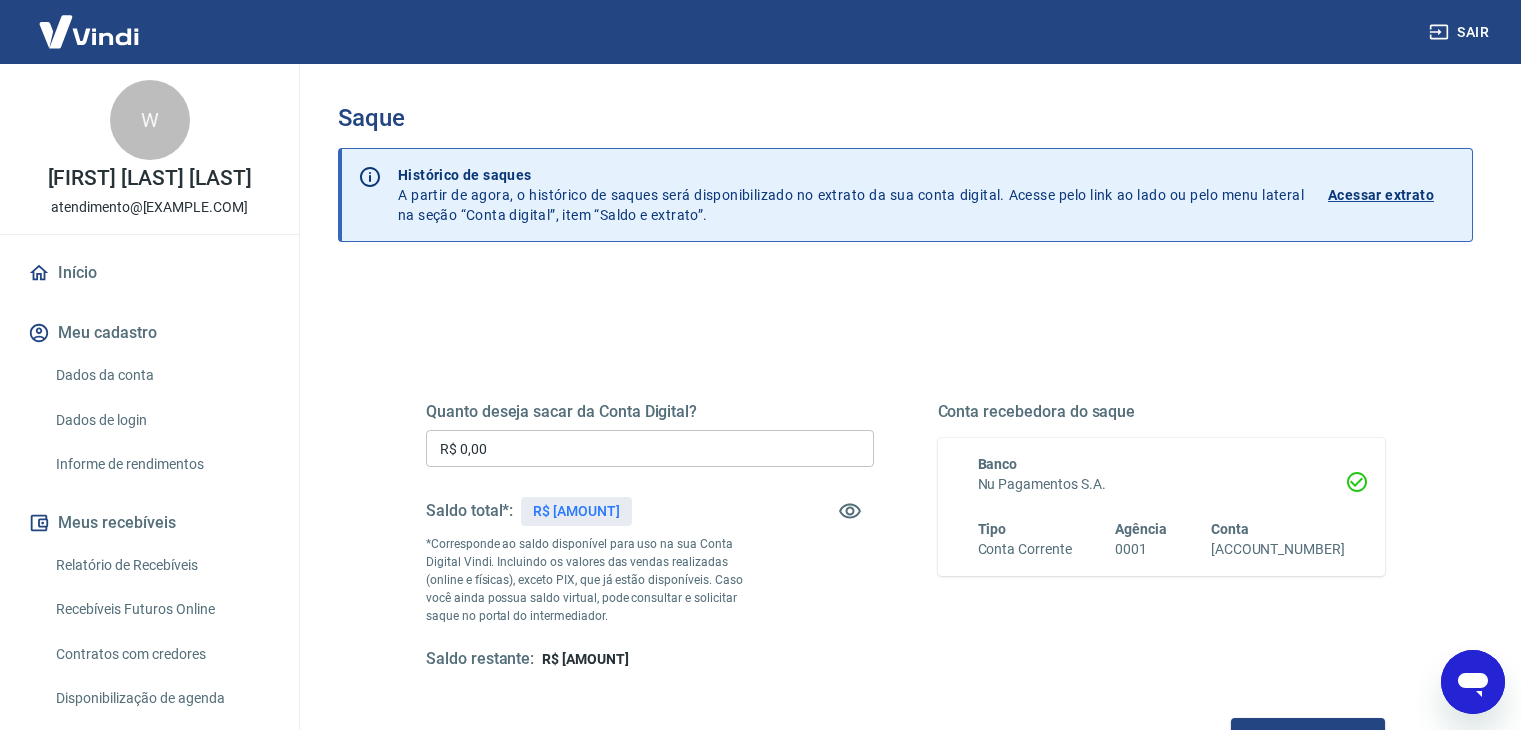 scroll, scrollTop: 0, scrollLeft: 0, axis: both 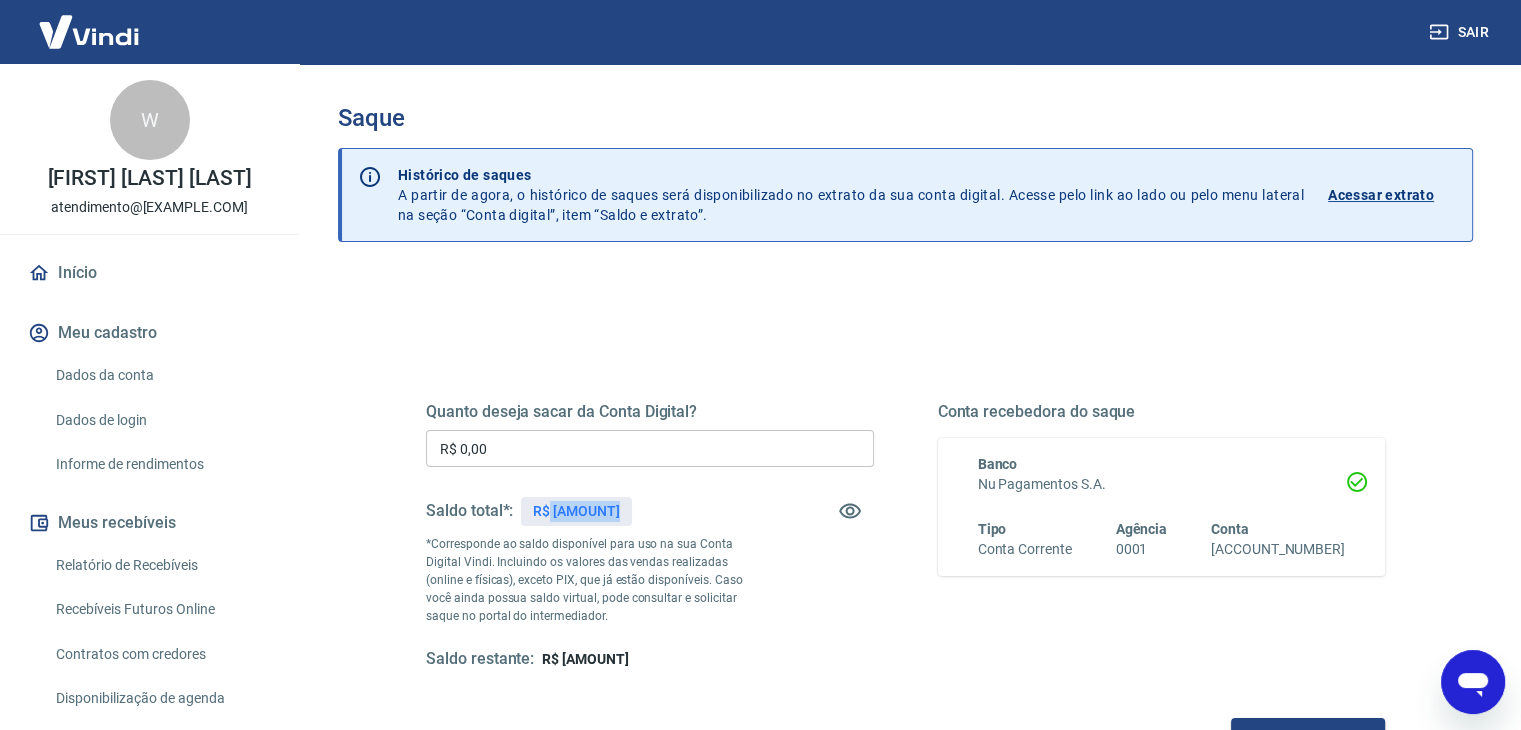 drag, startPoint x: 549, startPoint y: 509, endPoint x: 613, endPoint y: 509, distance: 64 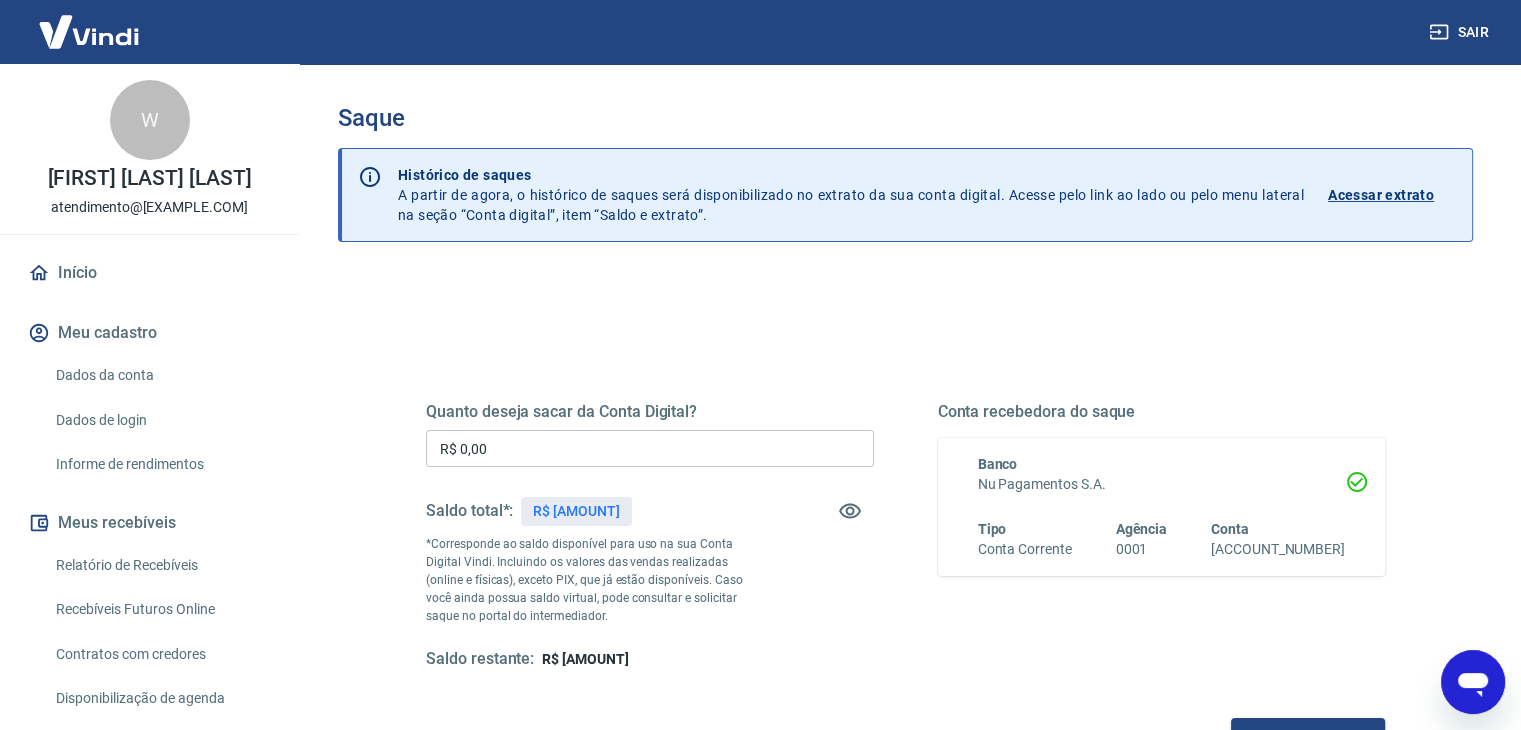 click on "R$ 0,00" at bounding box center [650, 448] 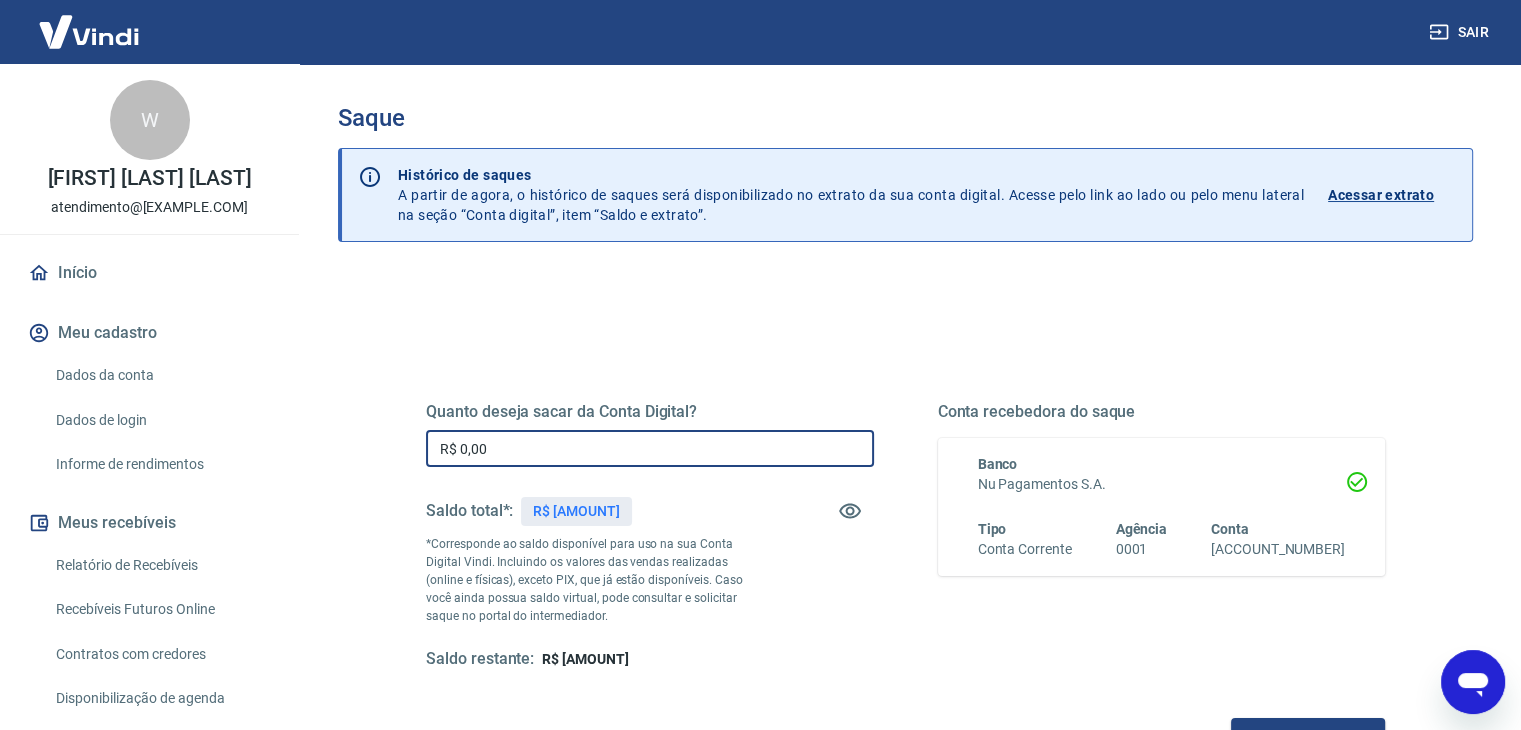 paste 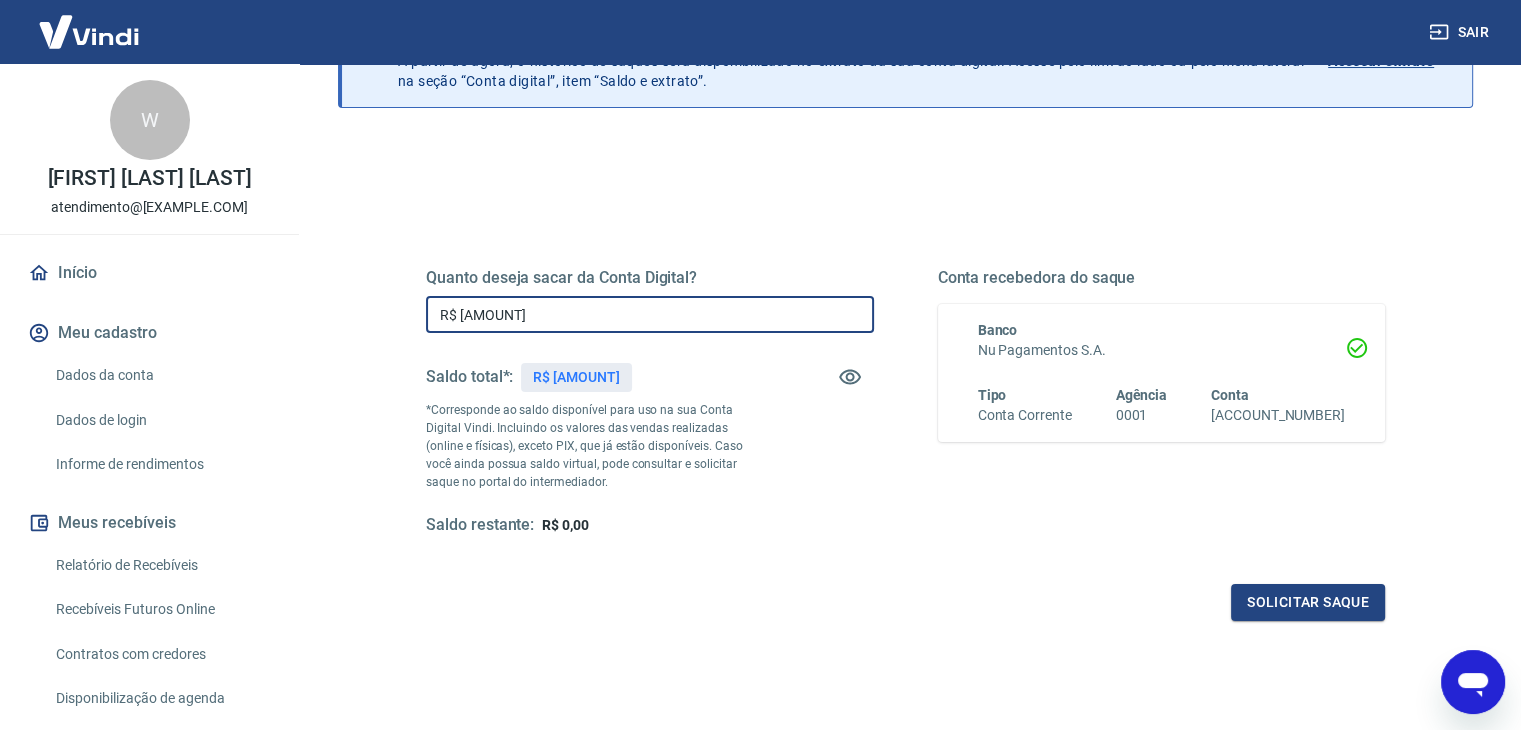 scroll, scrollTop: 258, scrollLeft: 0, axis: vertical 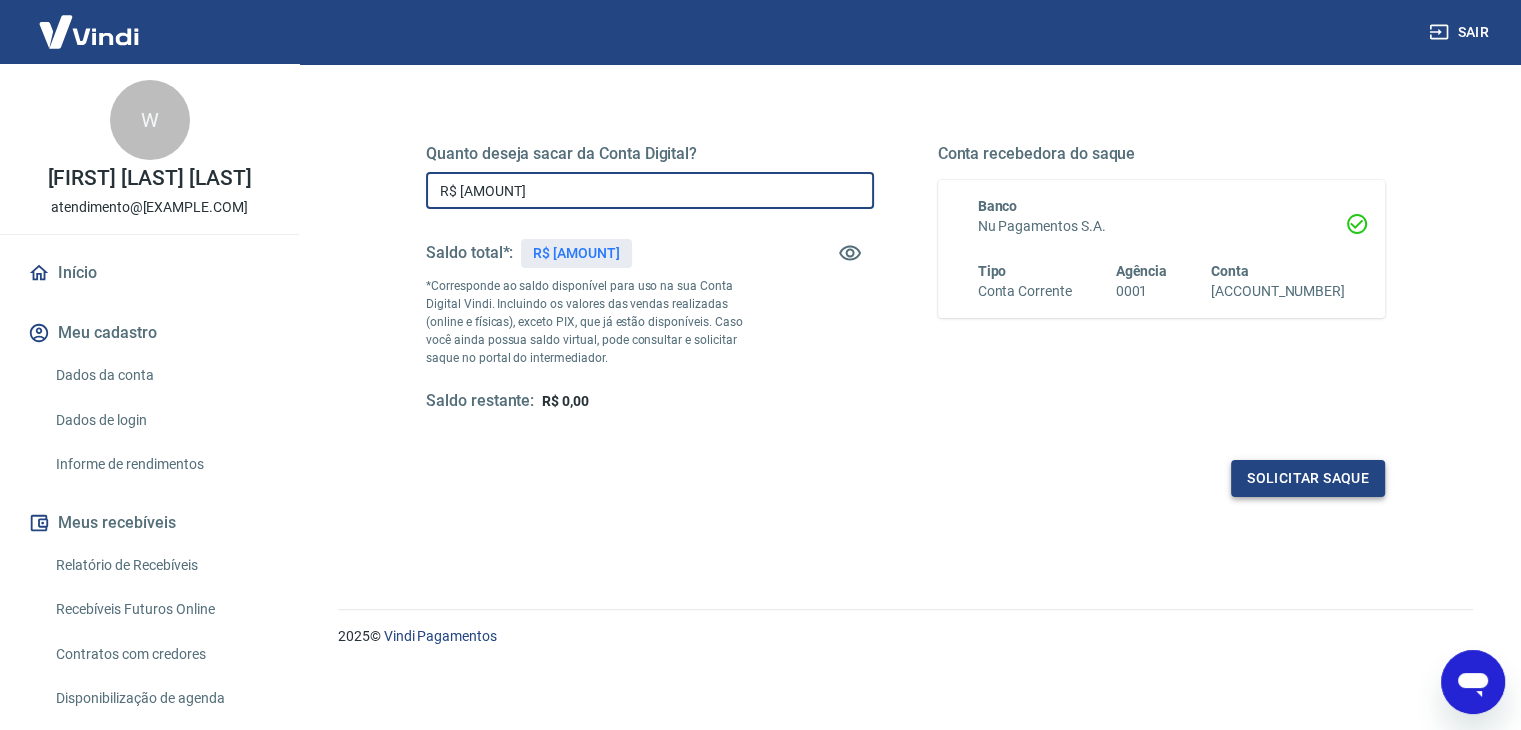 type on "R$ [AMOUNT]" 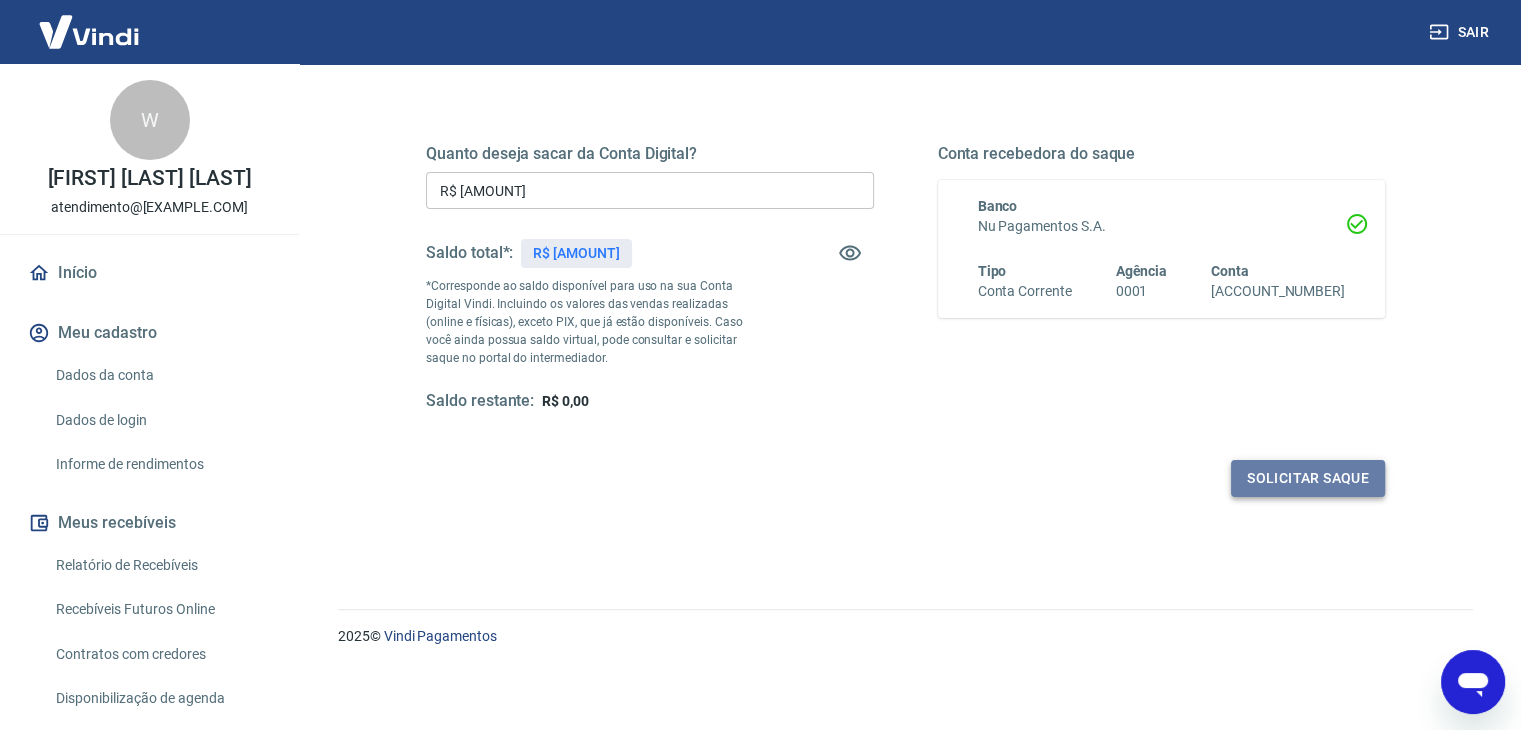 click on "Solicitar saque" at bounding box center [1308, 478] 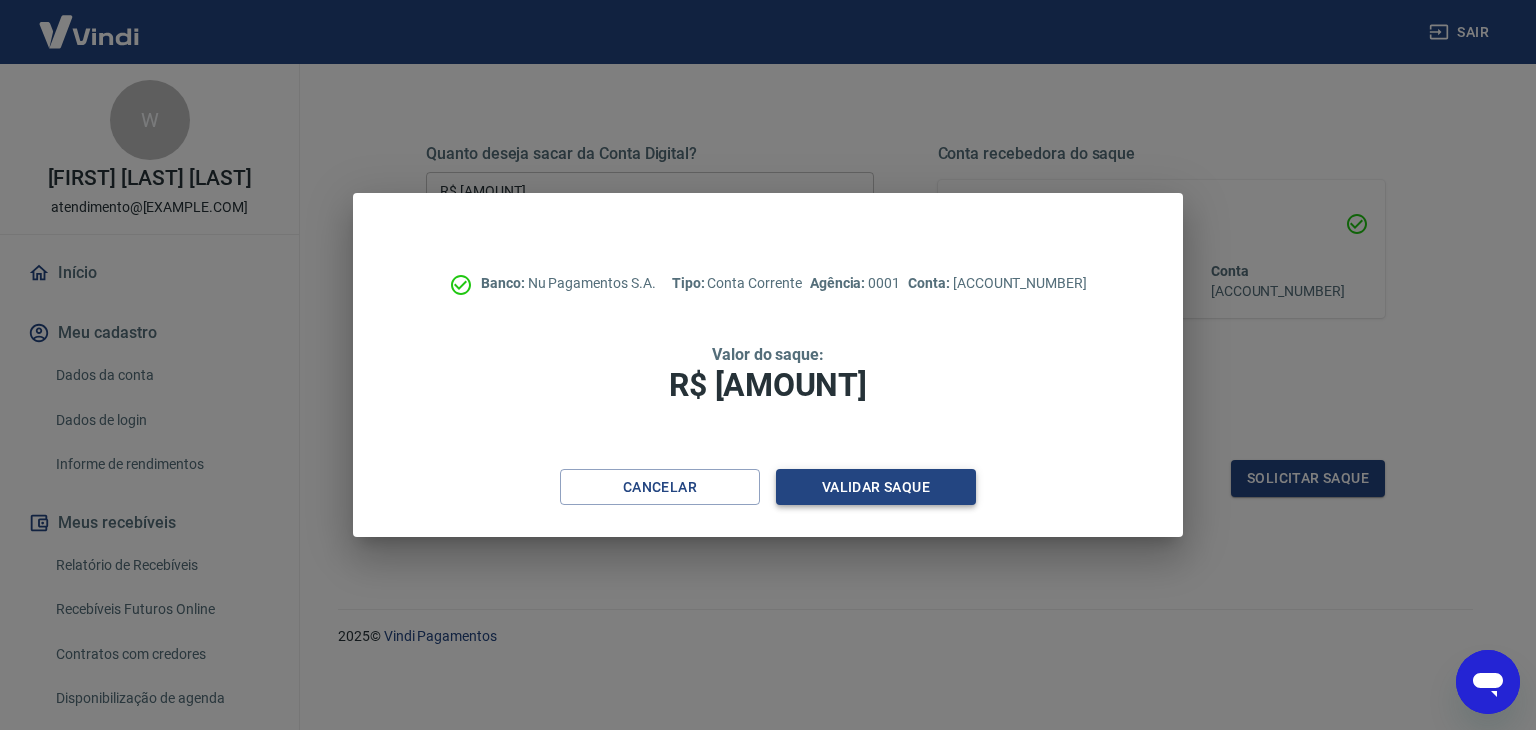 click on "Validar saque" at bounding box center (876, 487) 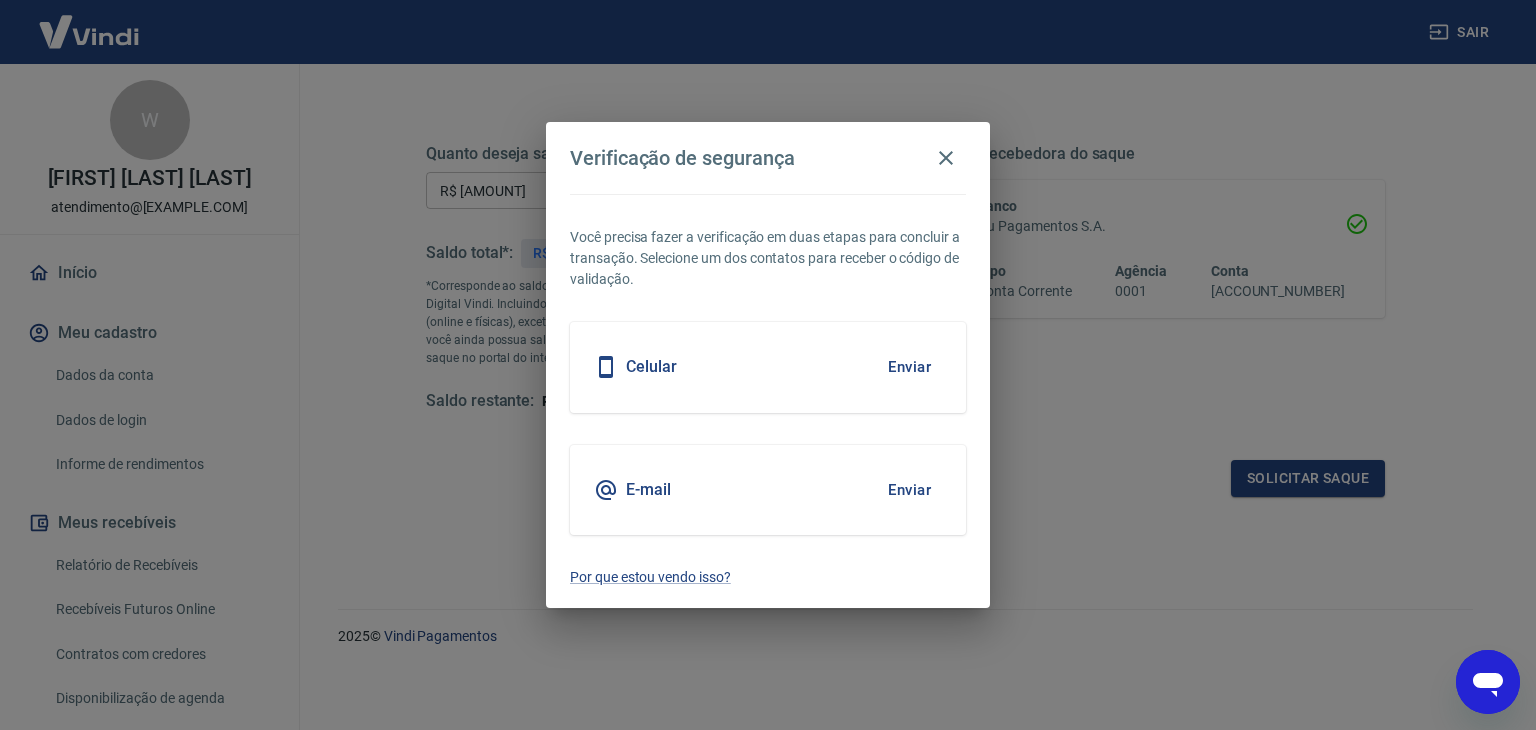 click on "Enviar" at bounding box center (909, 367) 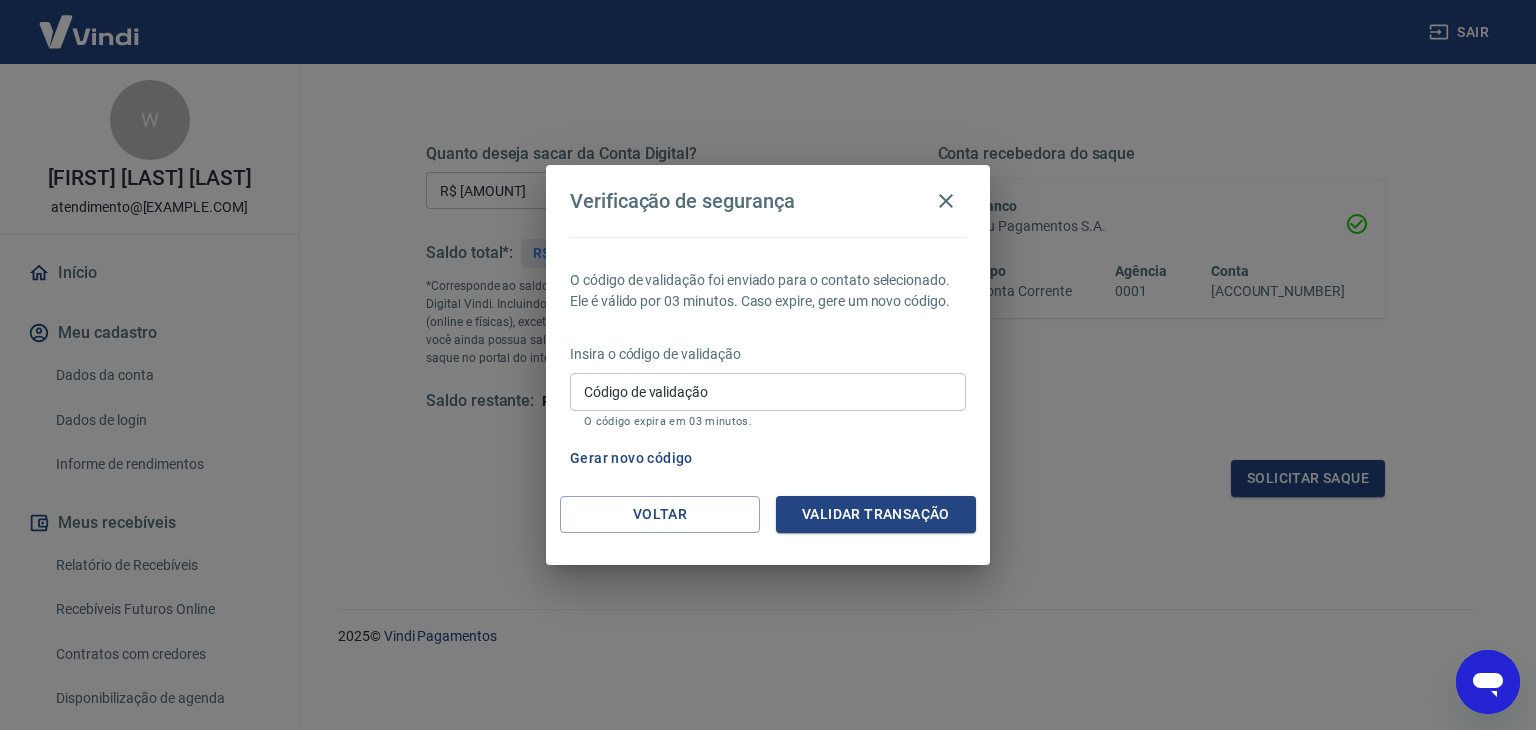 click on "Código de validação" at bounding box center (768, 391) 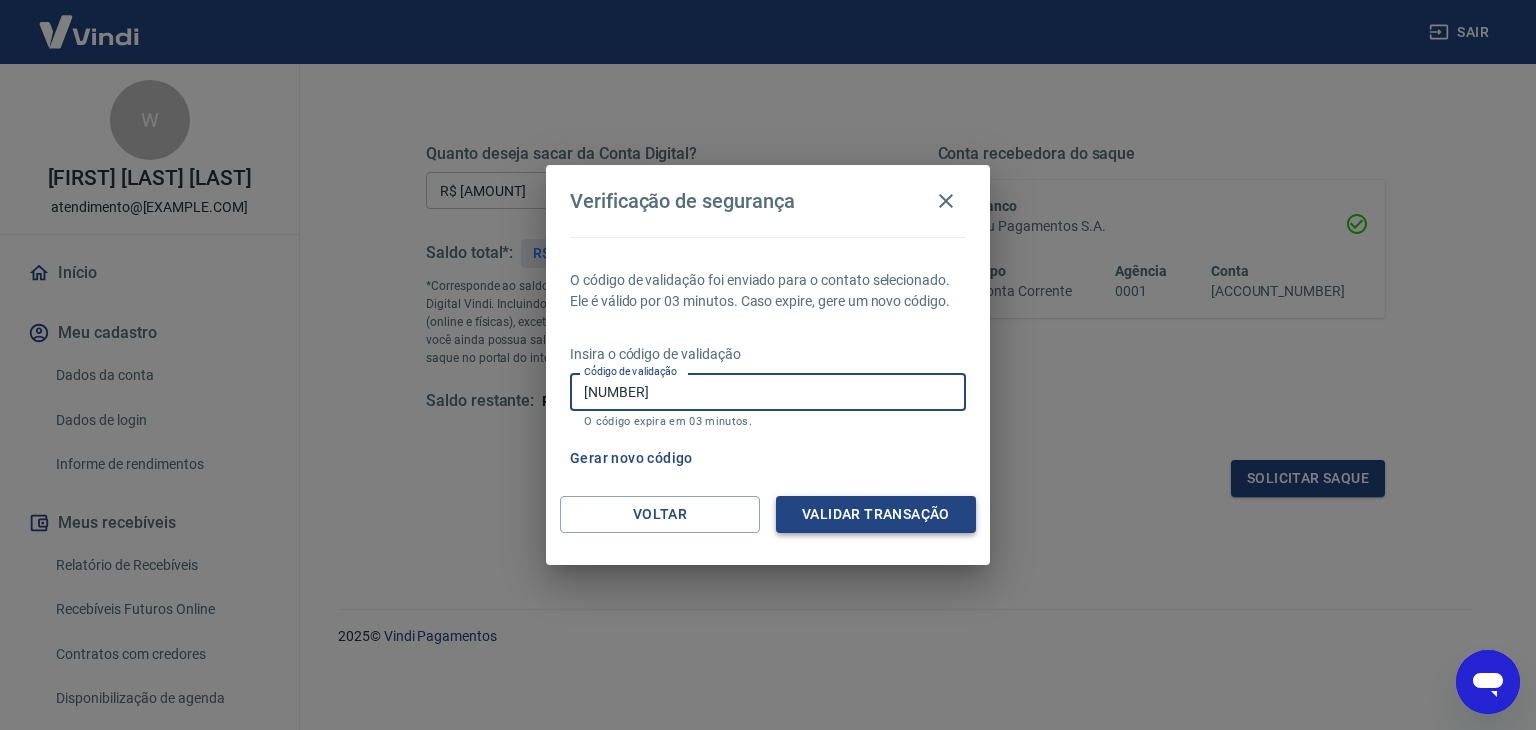type on "[NUMBER]" 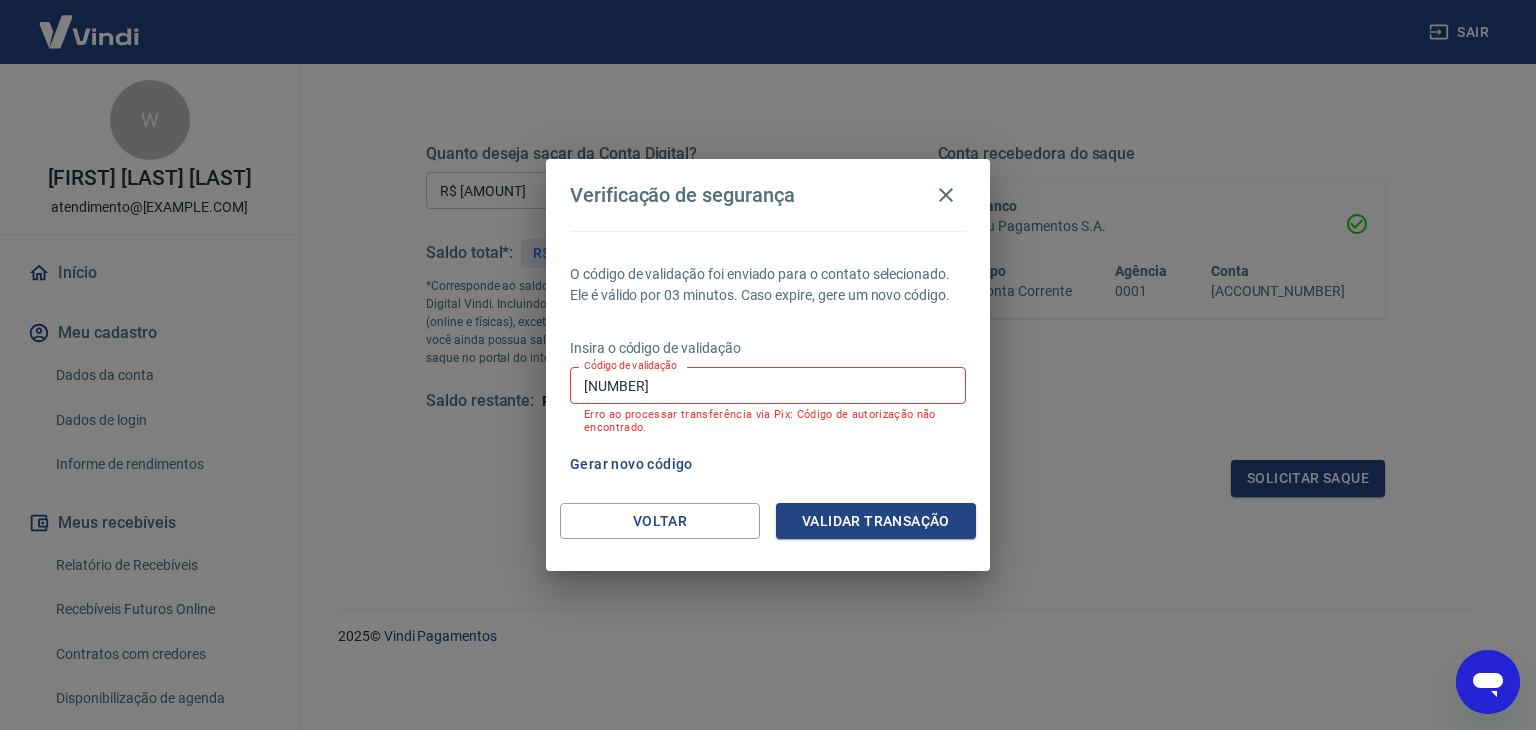 click on "[NUMBER]" at bounding box center [768, 385] 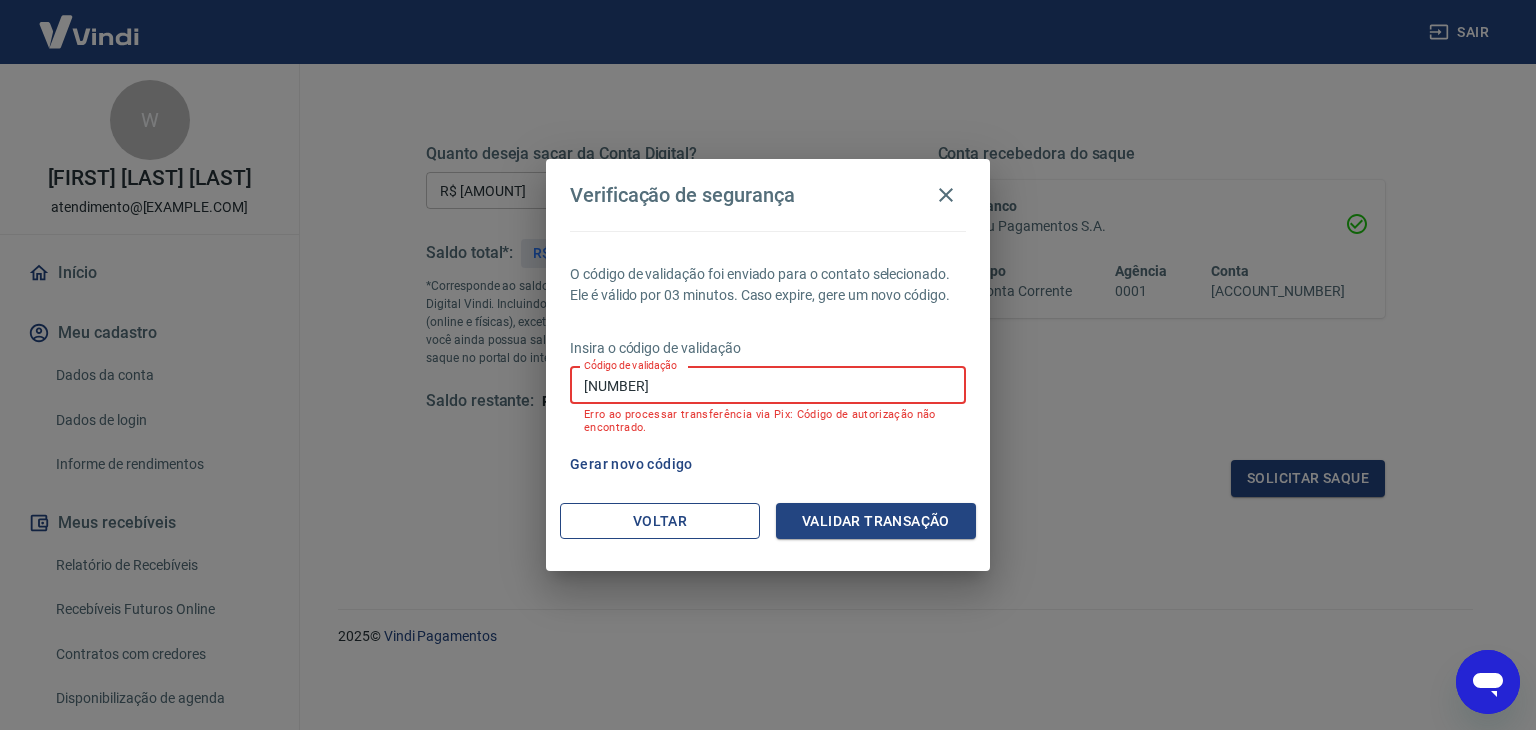 click on "Voltar" at bounding box center [660, 521] 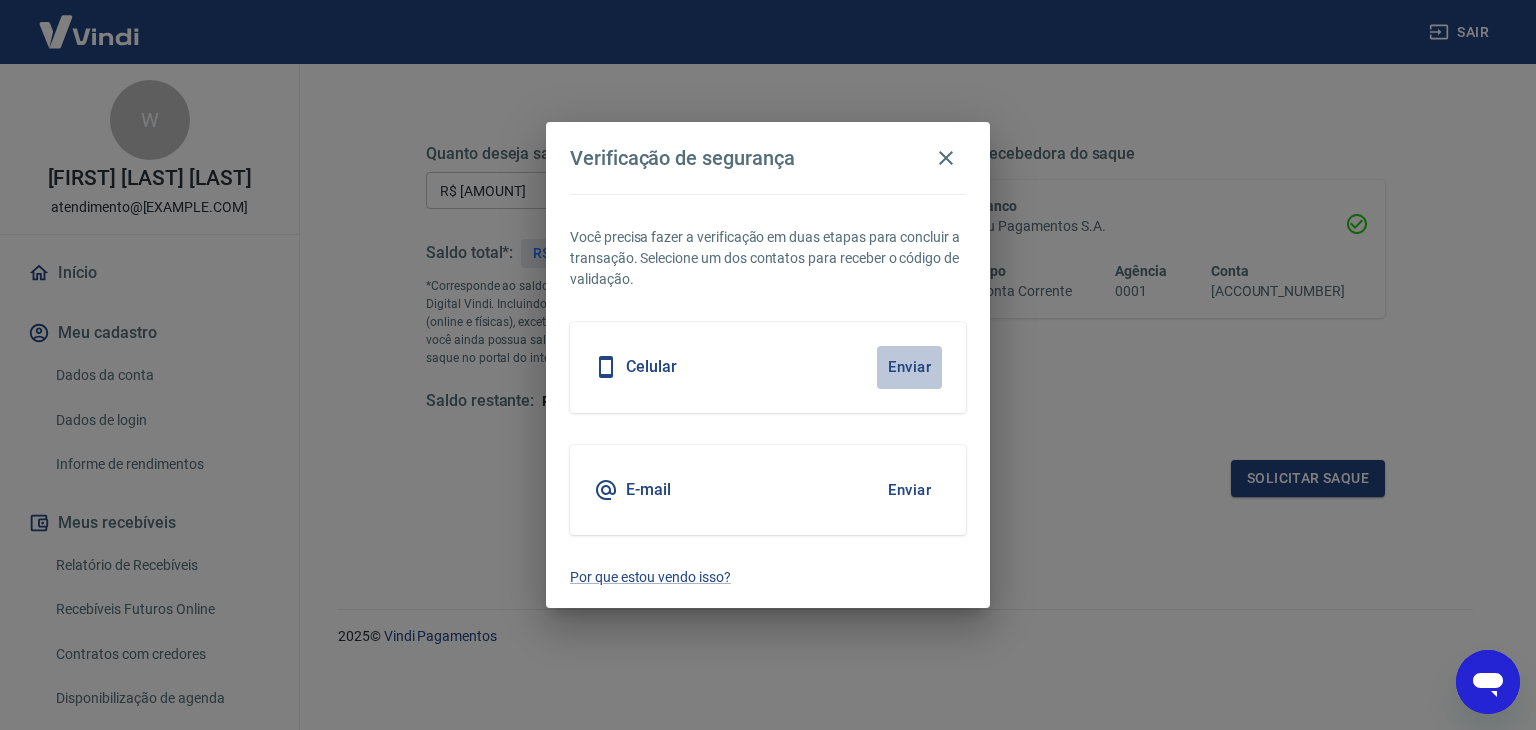 click on "Enviar" at bounding box center (909, 367) 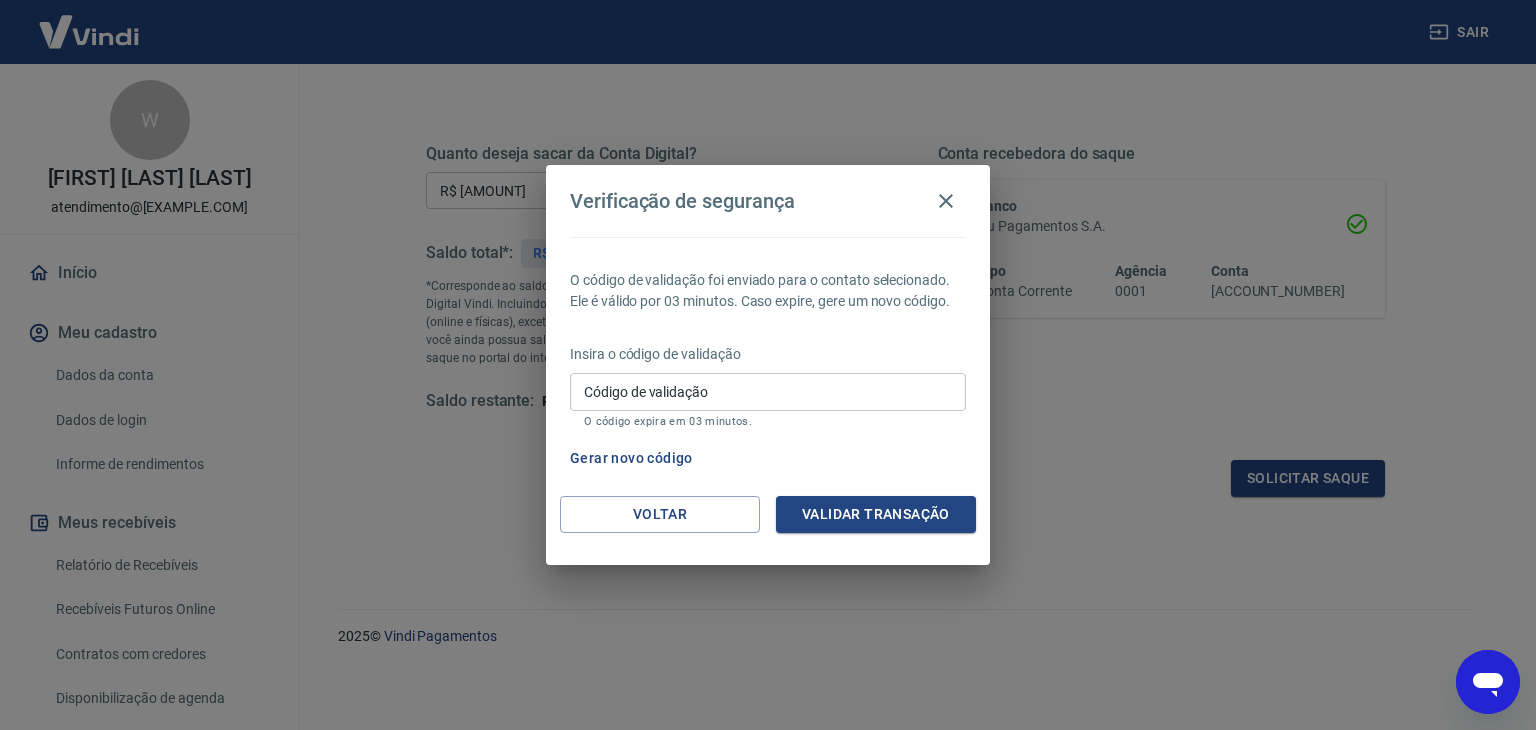 click on "Gerar novo código" at bounding box center [631, 458] 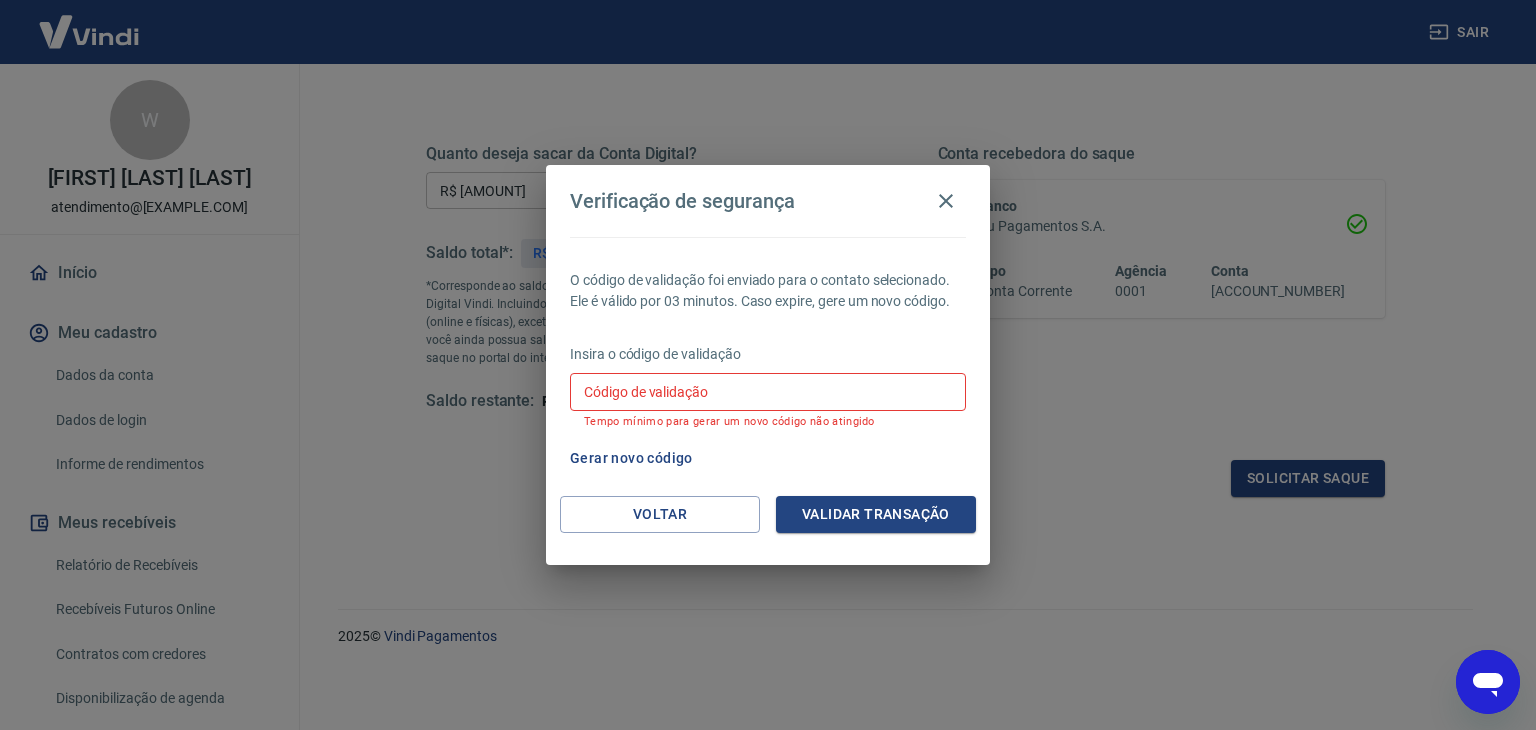 click on "Código de validação" at bounding box center [768, 391] 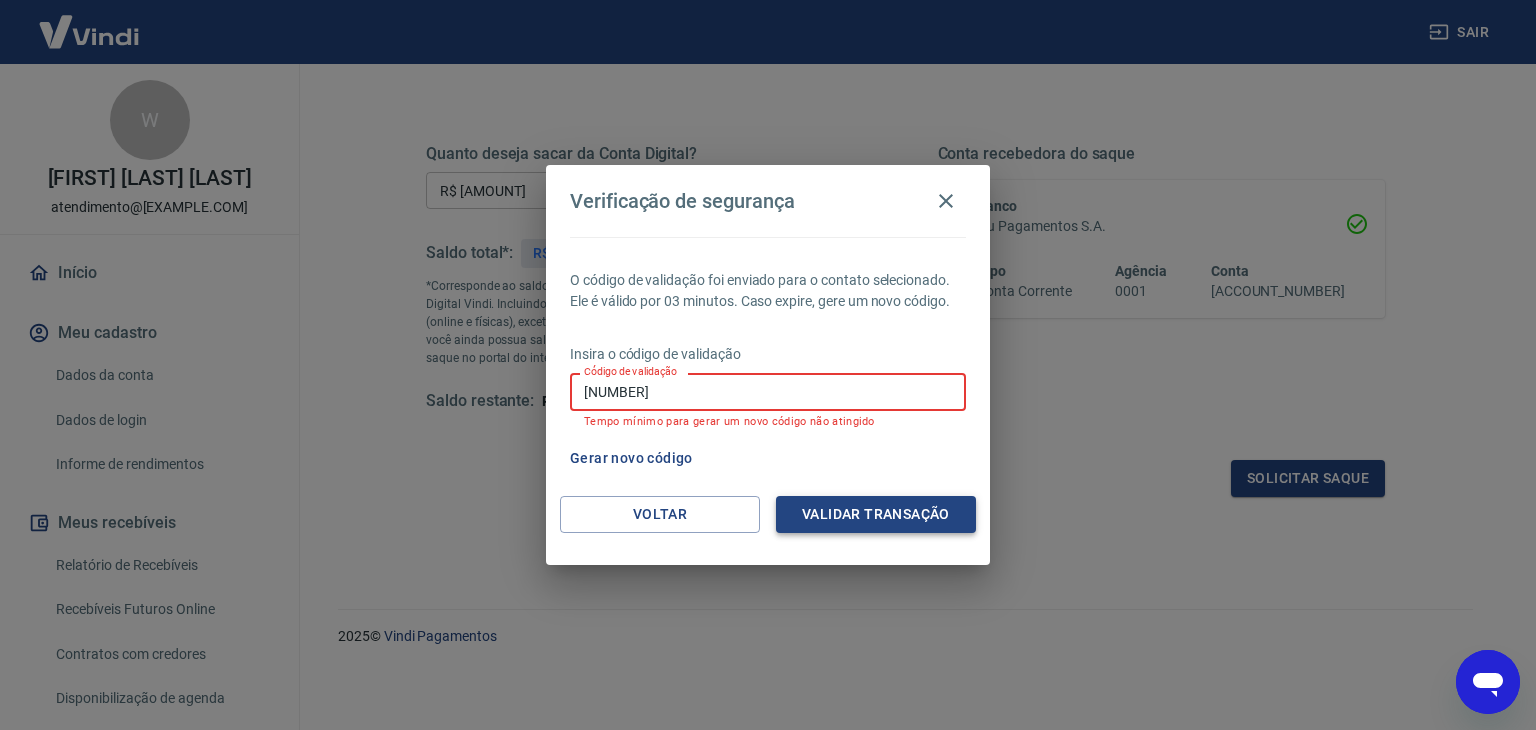 type on "[NUMBER]" 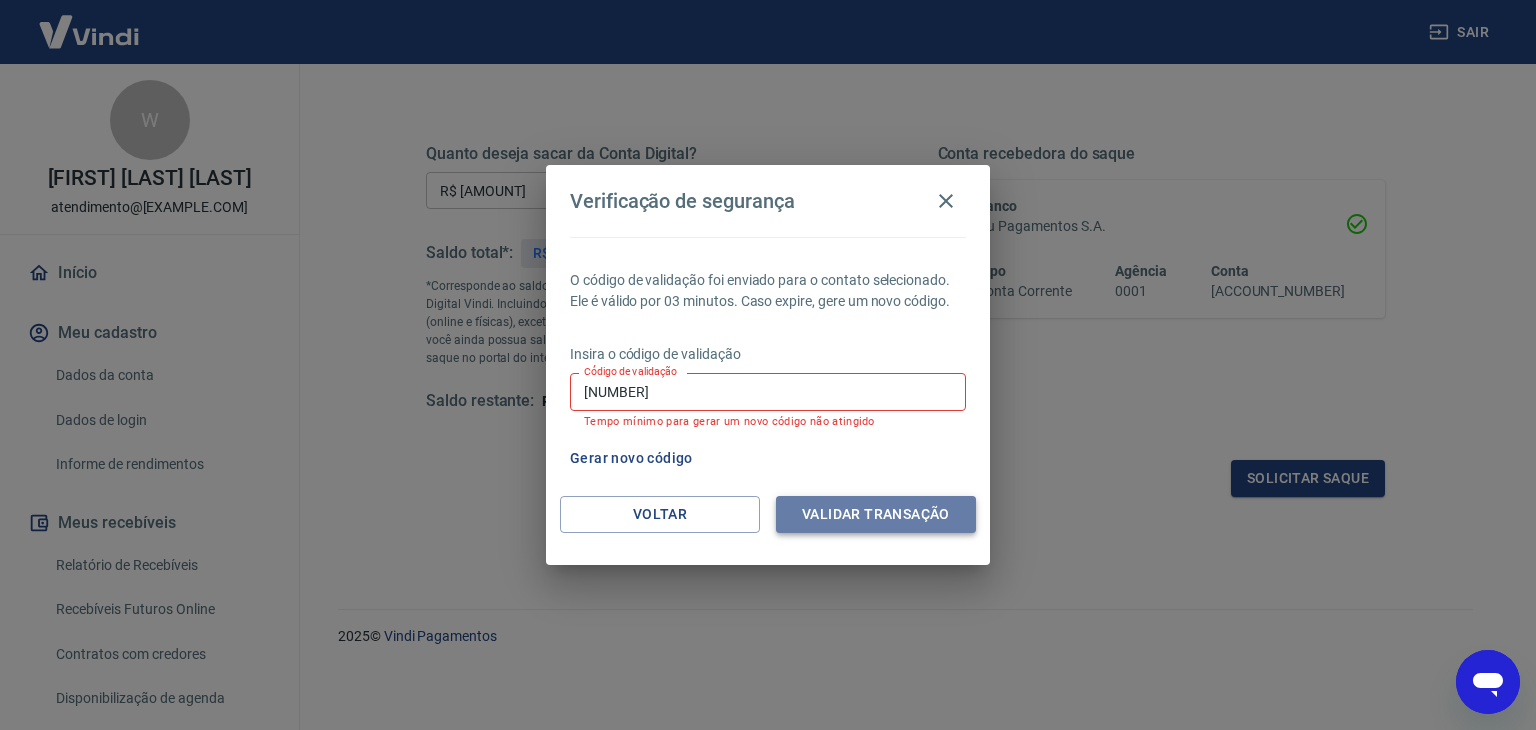click on "Validar transação" at bounding box center [876, 514] 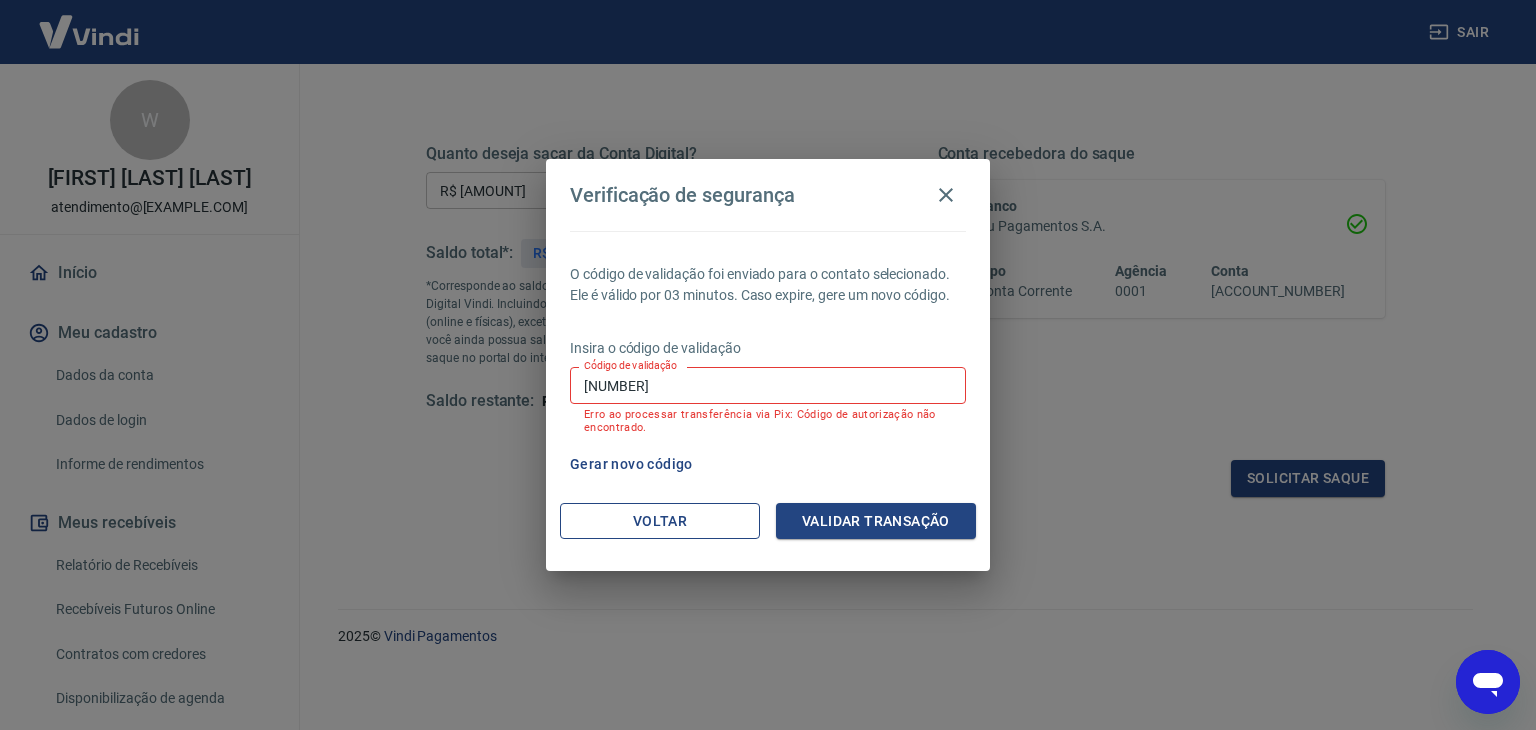 click on "Voltar" at bounding box center (660, 521) 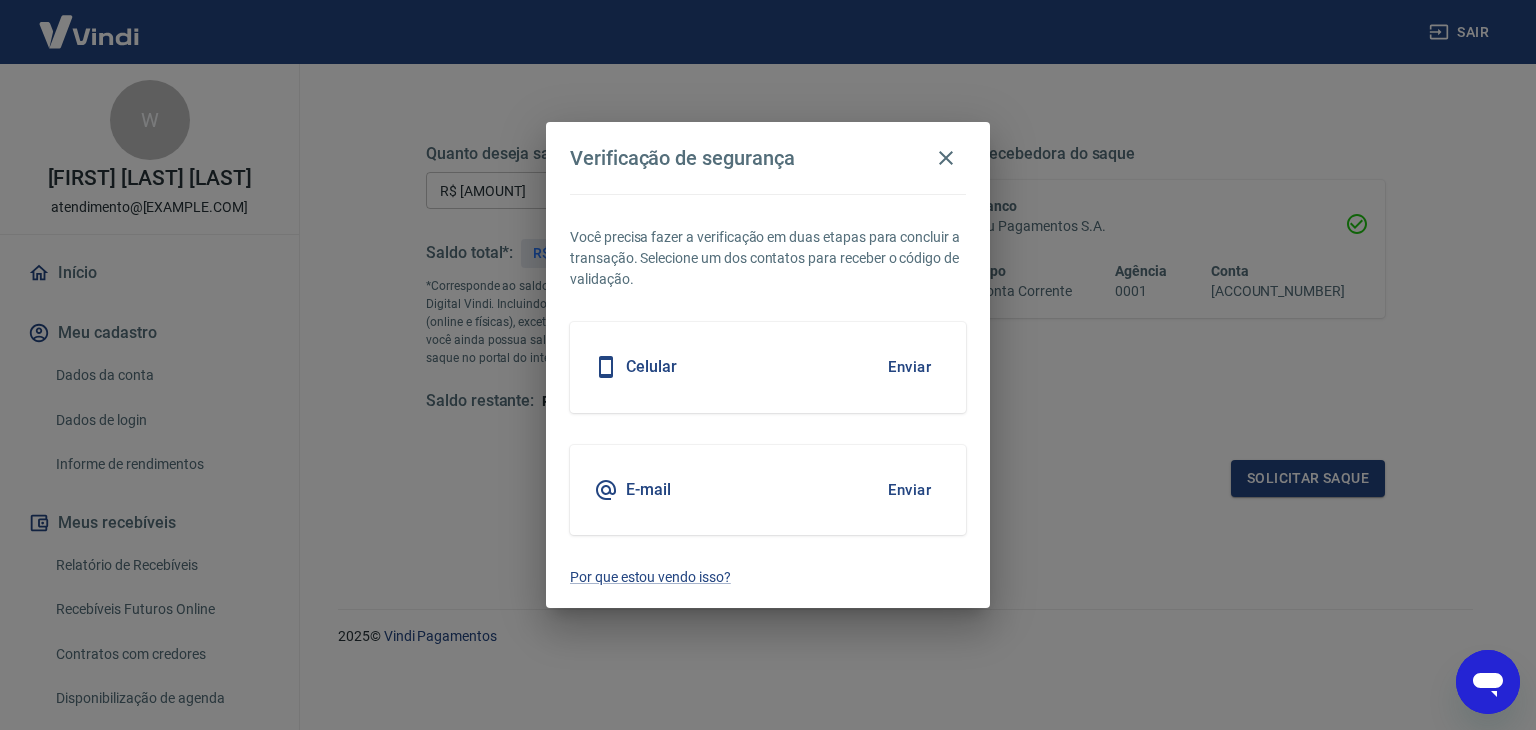 click on "Enviar" at bounding box center (909, 367) 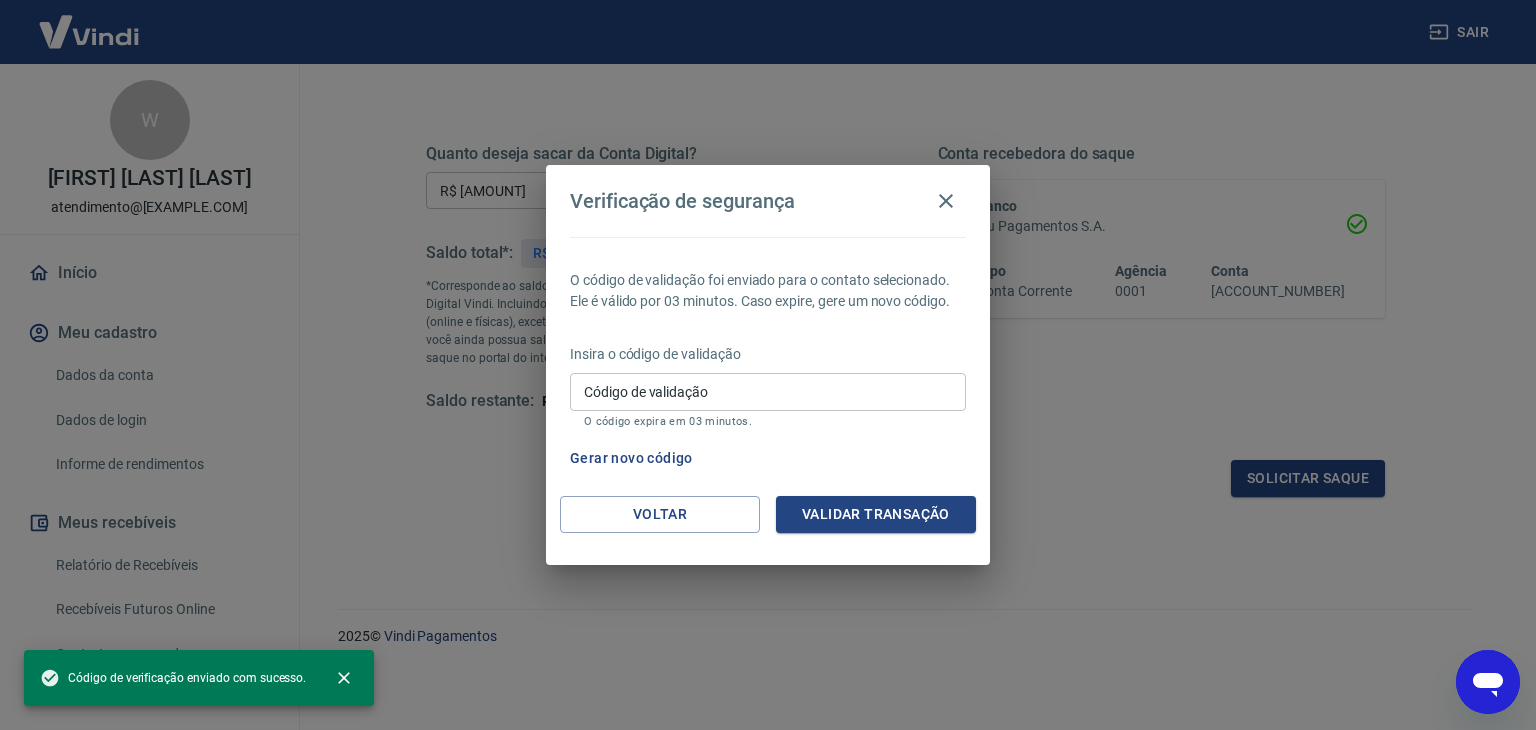 click on "Código de validação" at bounding box center (768, 391) 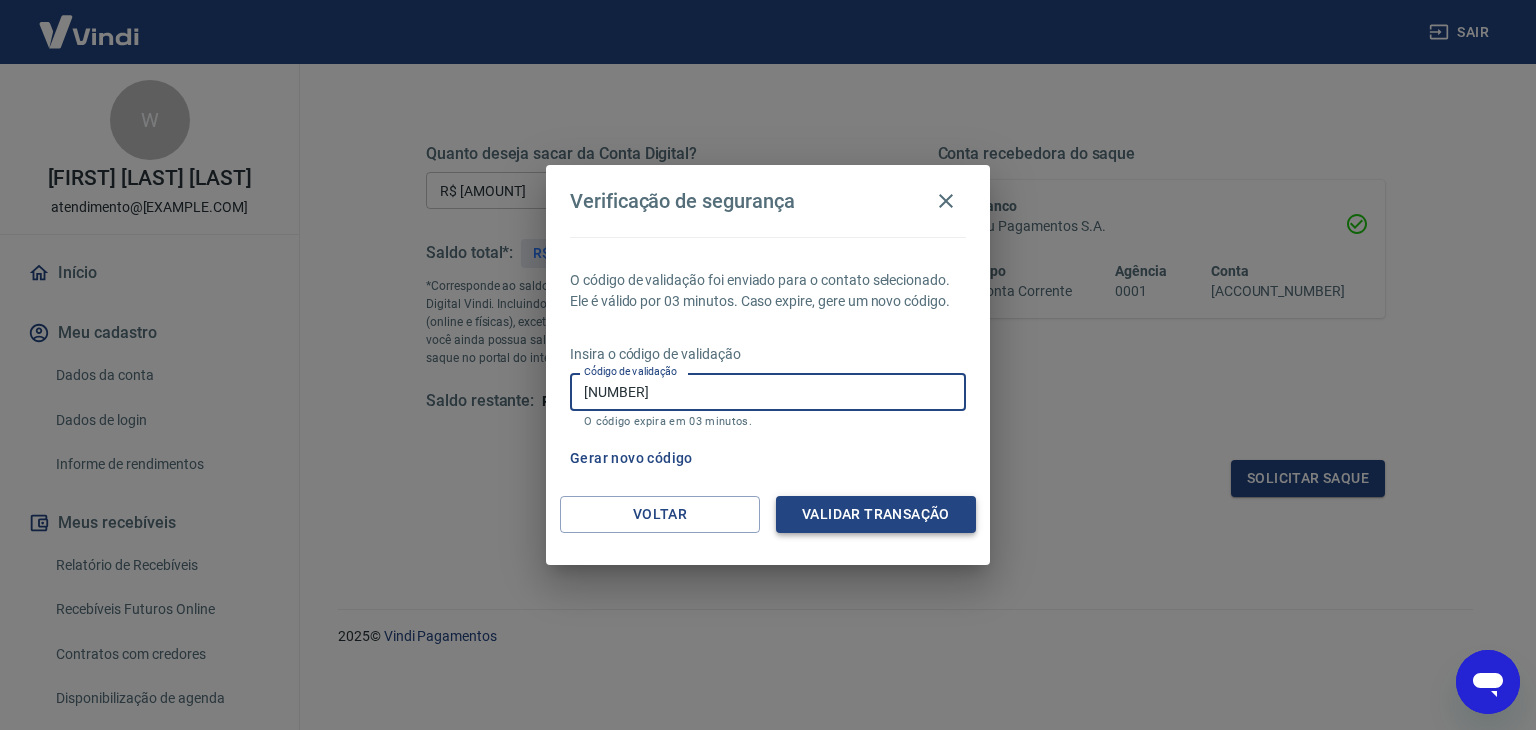 type on "[NUMBER]" 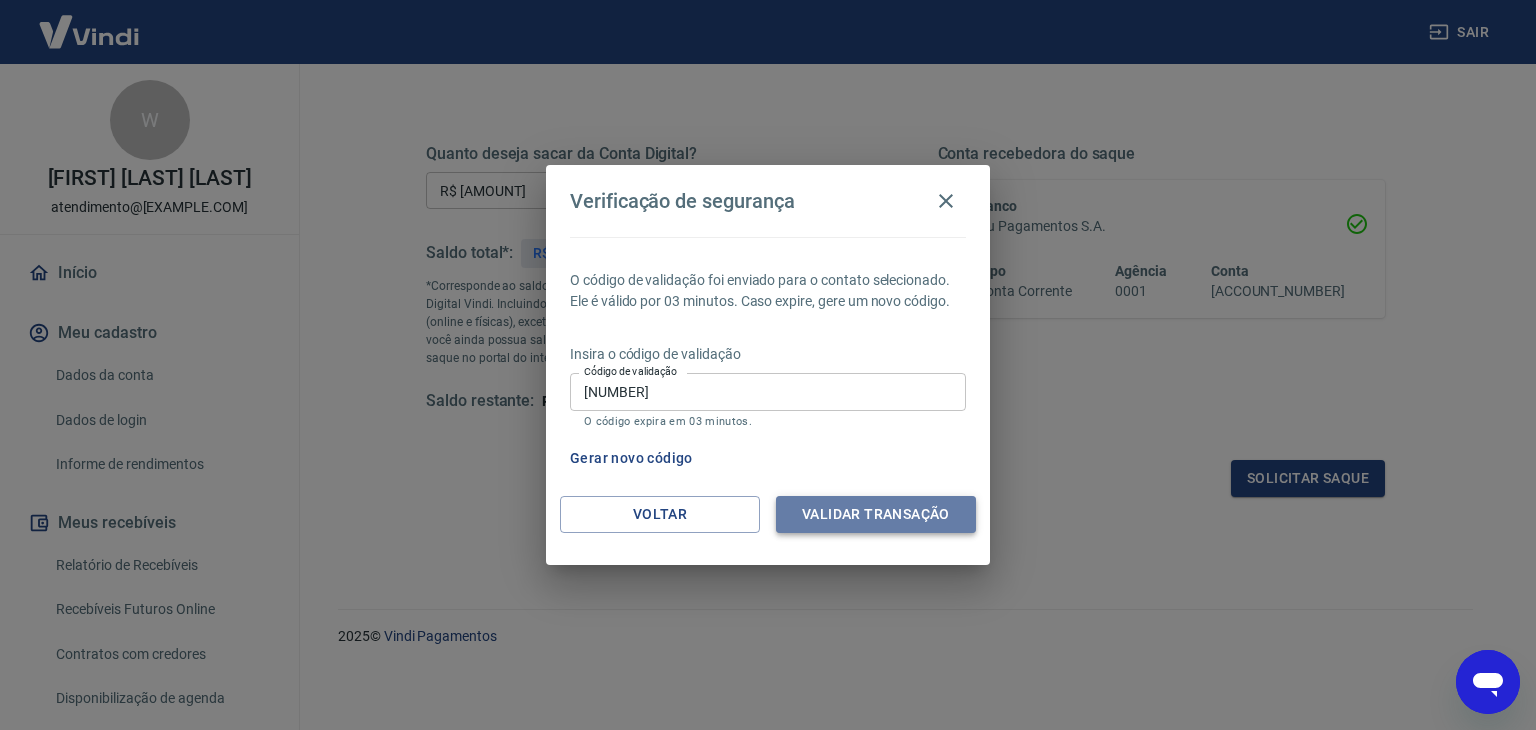 click on "Validar transação" at bounding box center [876, 514] 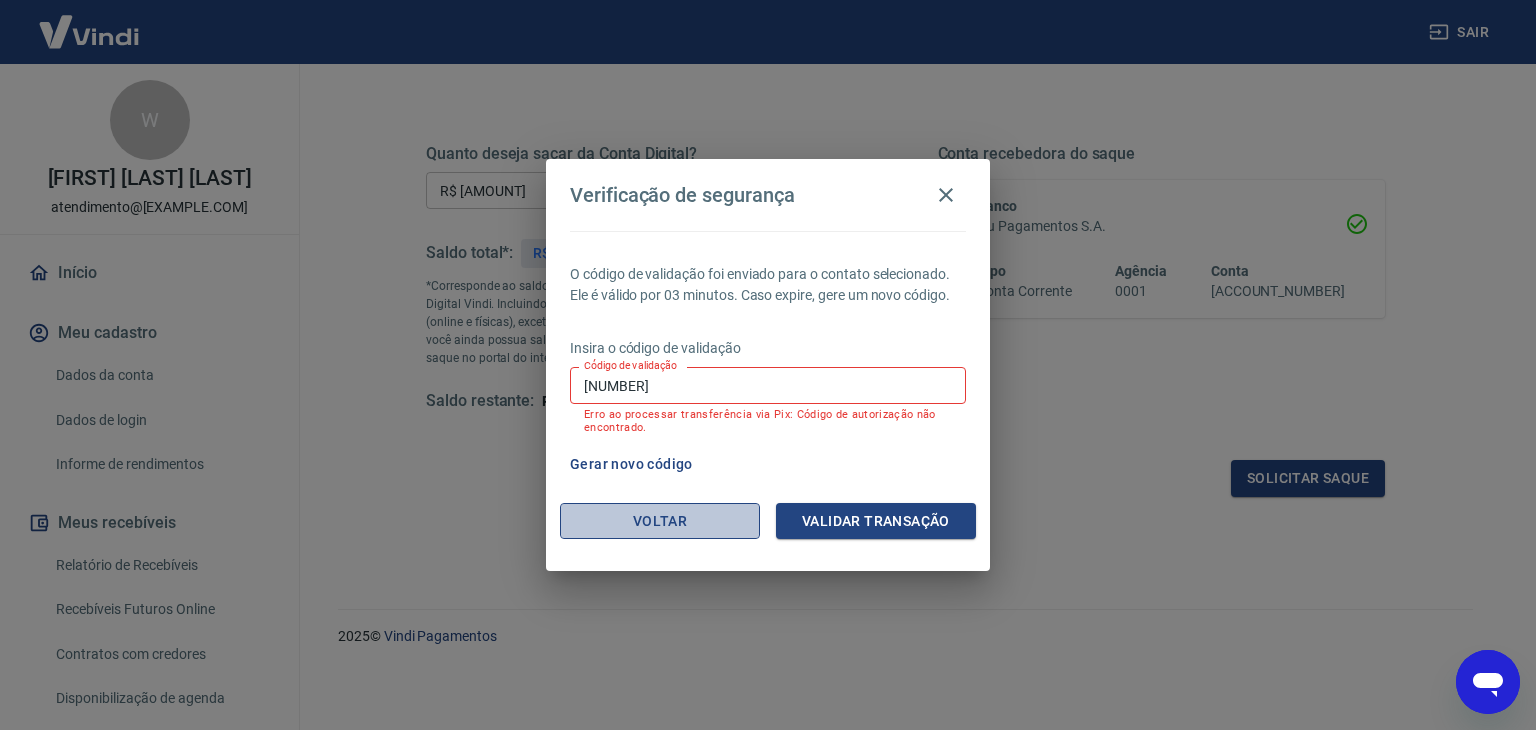 click on "Voltar" at bounding box center [660, 521] 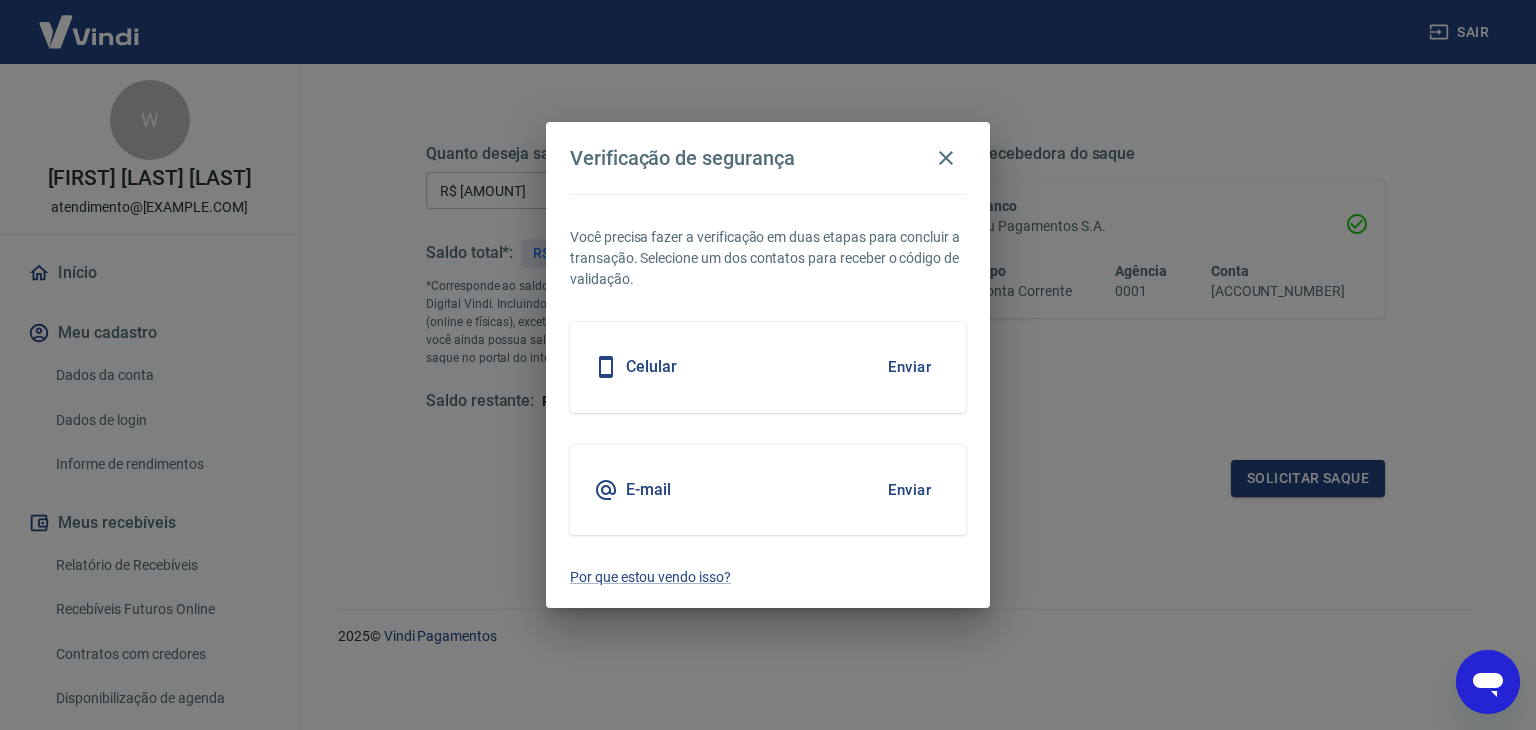 click on "Celular" at bounding box center (651, 367) 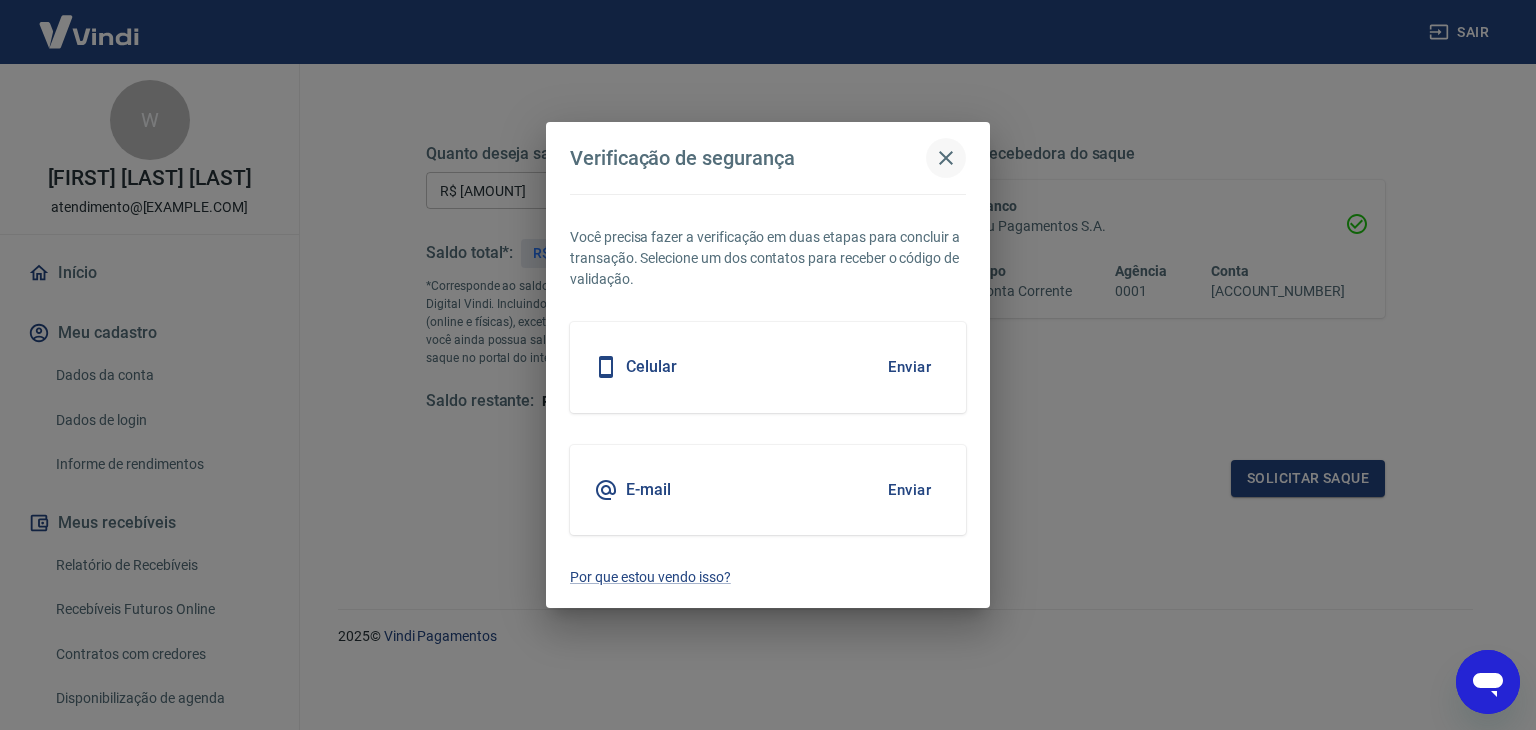 click 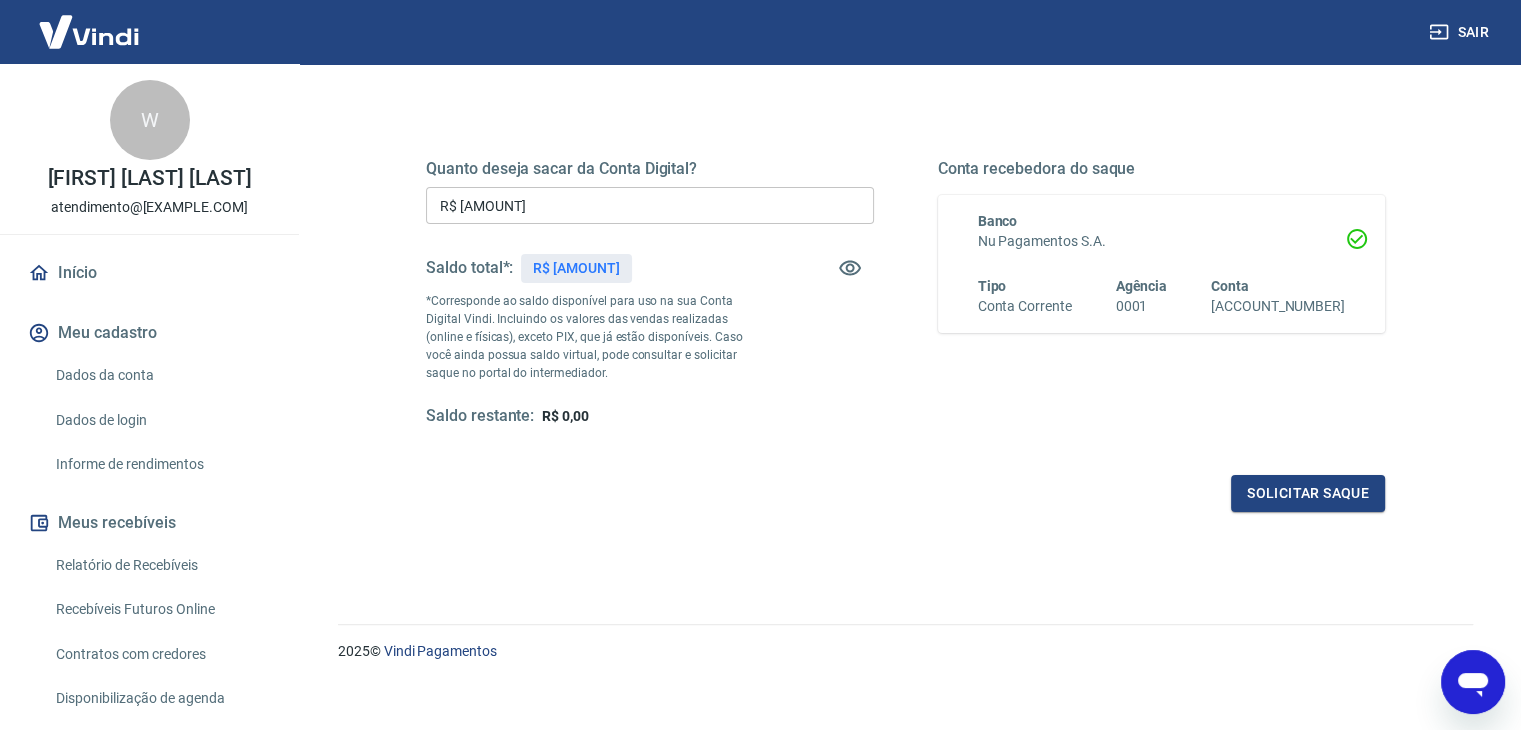 scroll, scrollTop: 258, scrollLeft: 0, axis: vertical 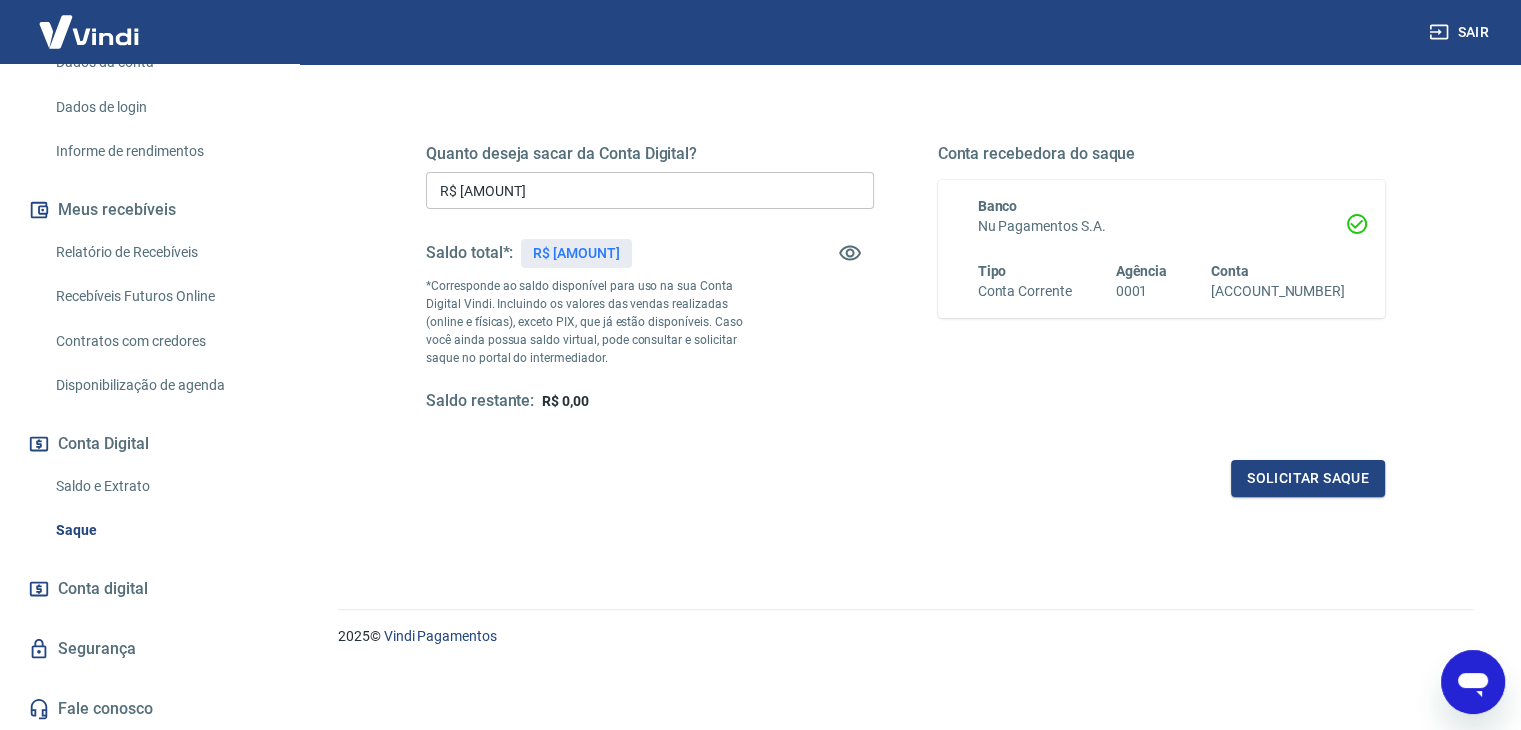 click on "Segurança" at bounding box center (149, 649) 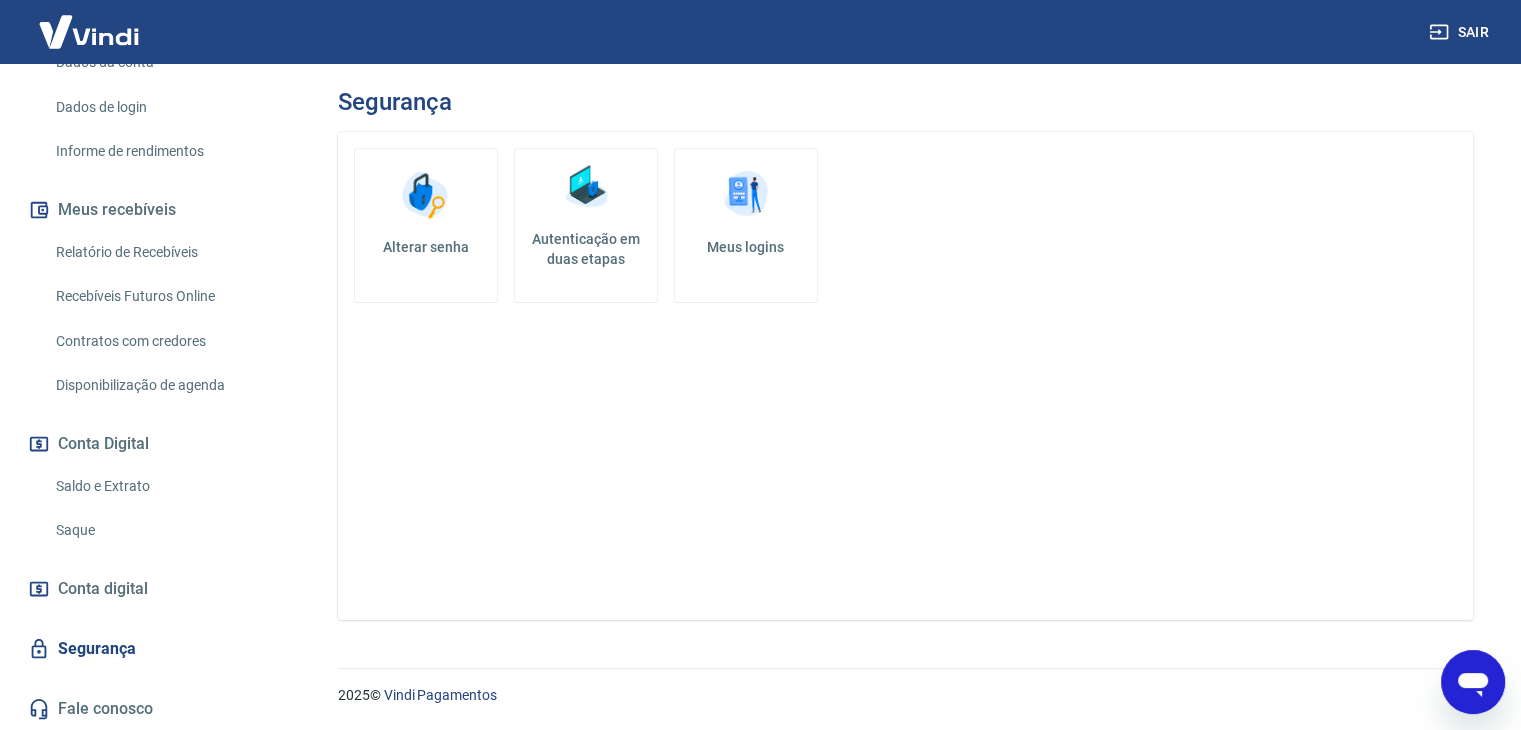 scroll, scrollTop: 0, scrollLeft: 0, axis: both 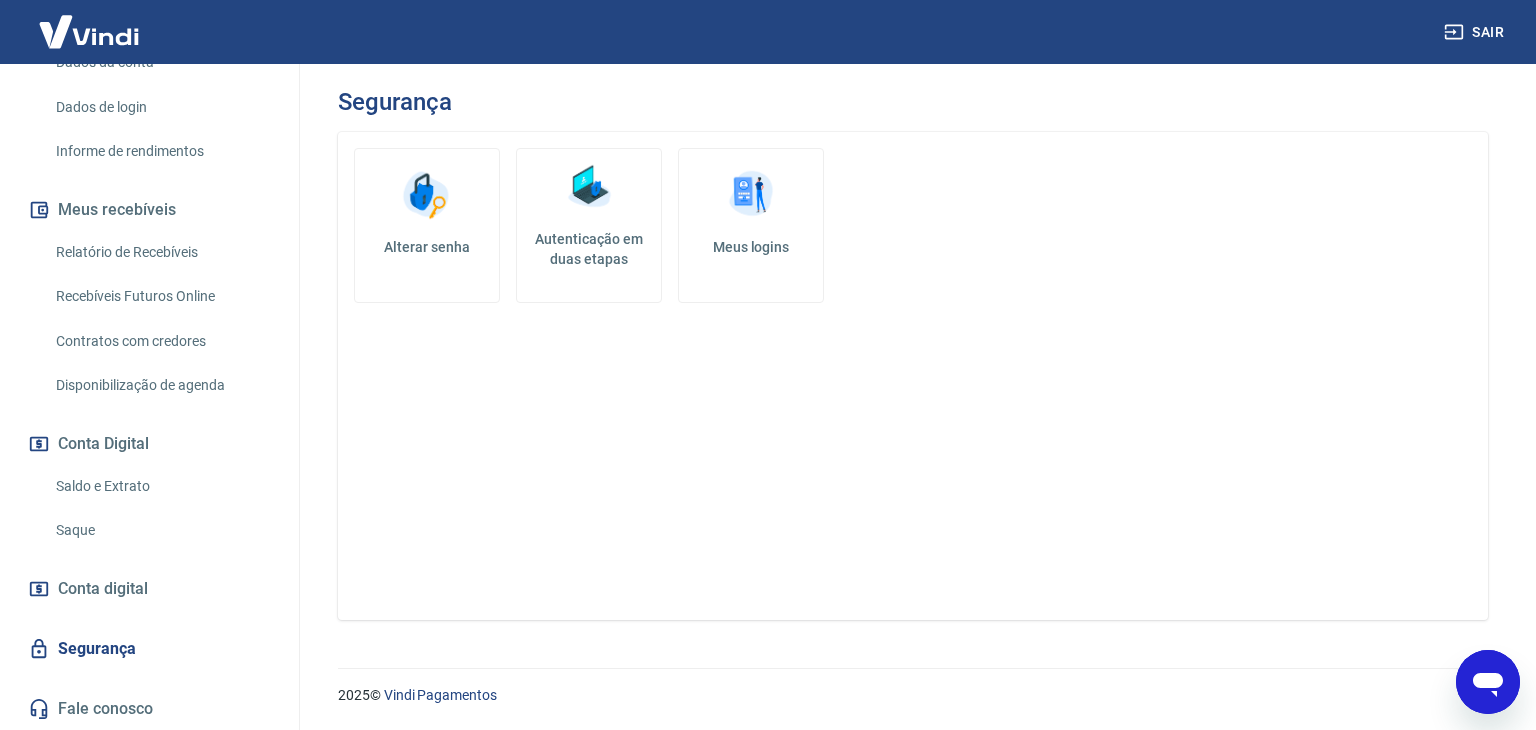 click on "Autenticação em duas etapas" at bounding box center (589, 249) 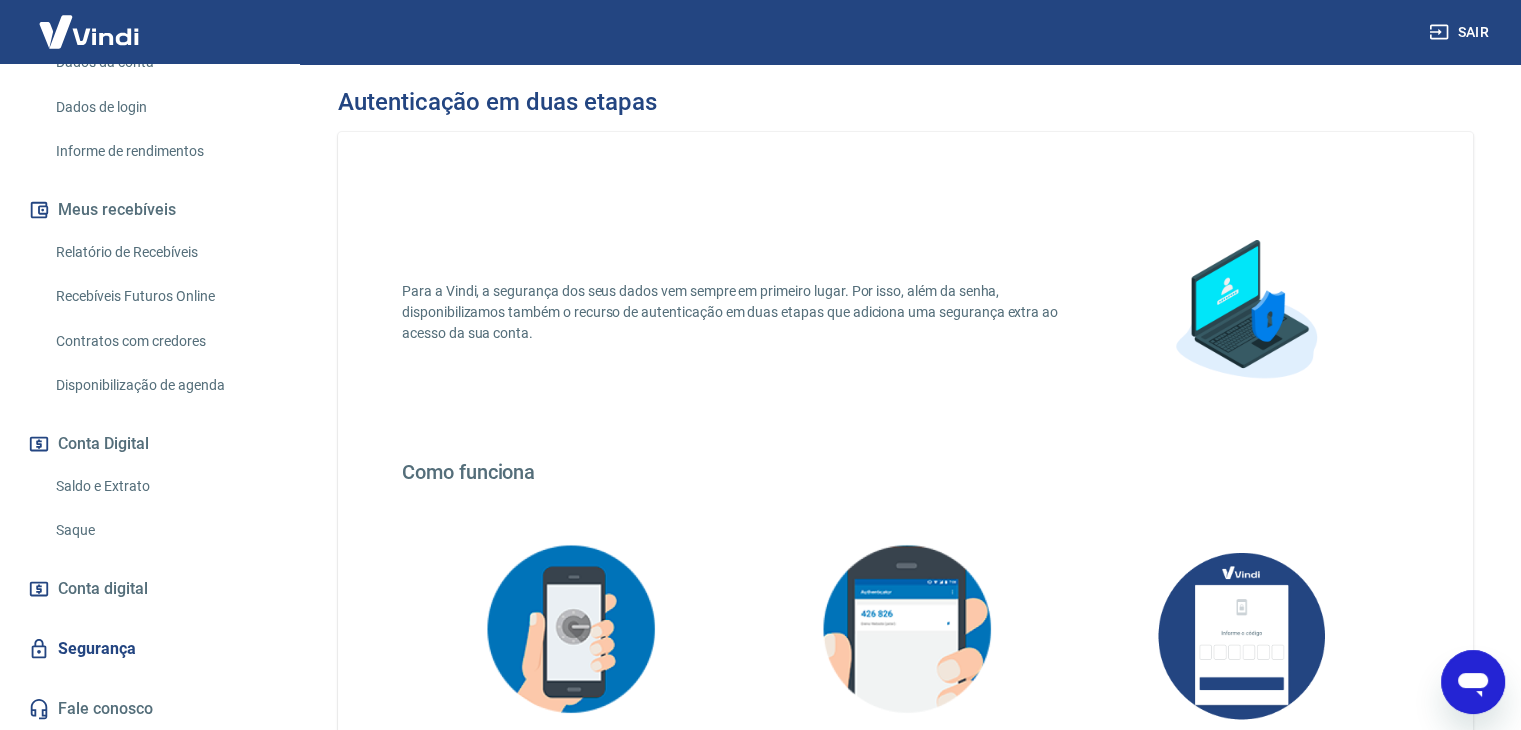 scroll, scrollTop: 354, scrollLeft: 0, axis: vertical 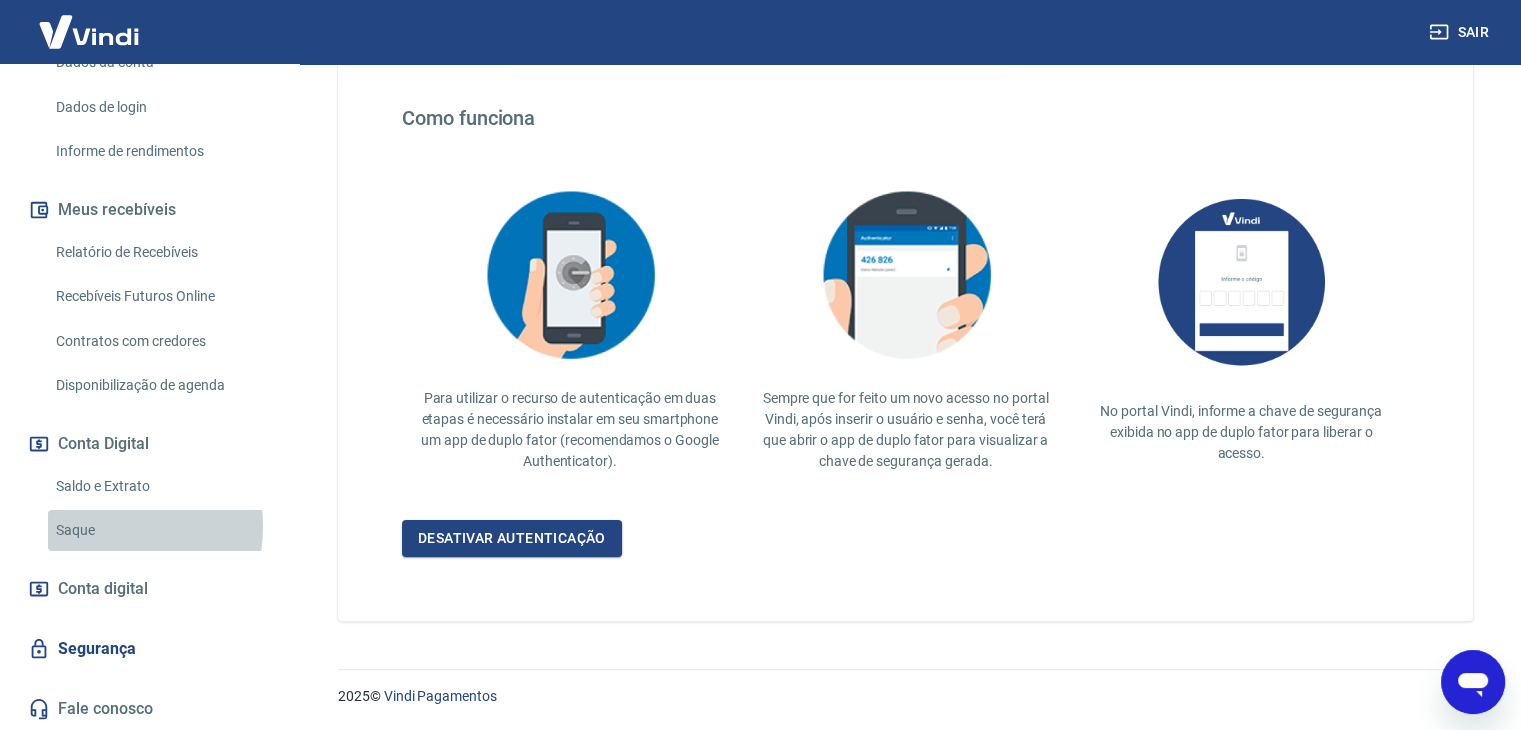 click on "Saque" at bounding box center (161, 530) 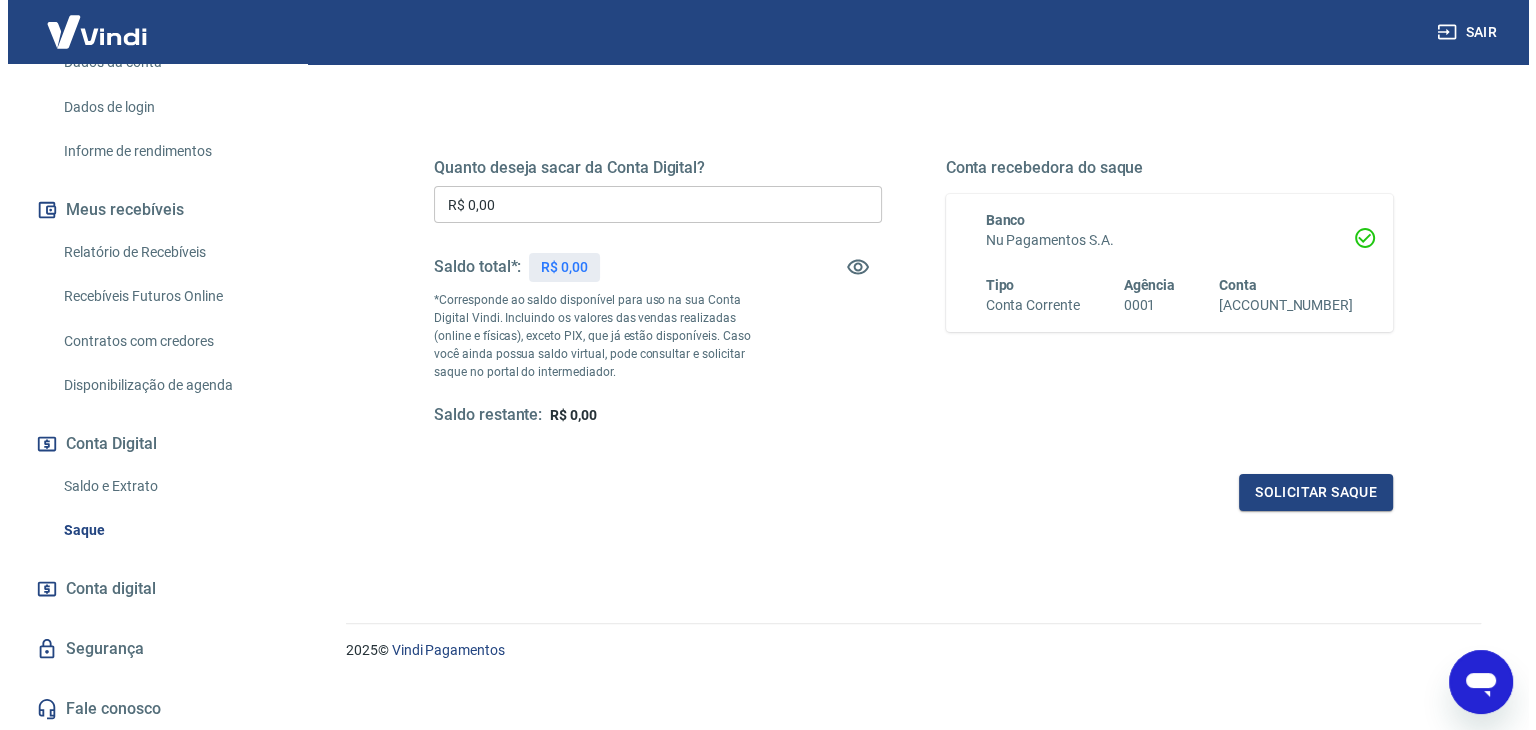 scroll, scrollTop: 258, scrollLeft: 0, axis: vertical 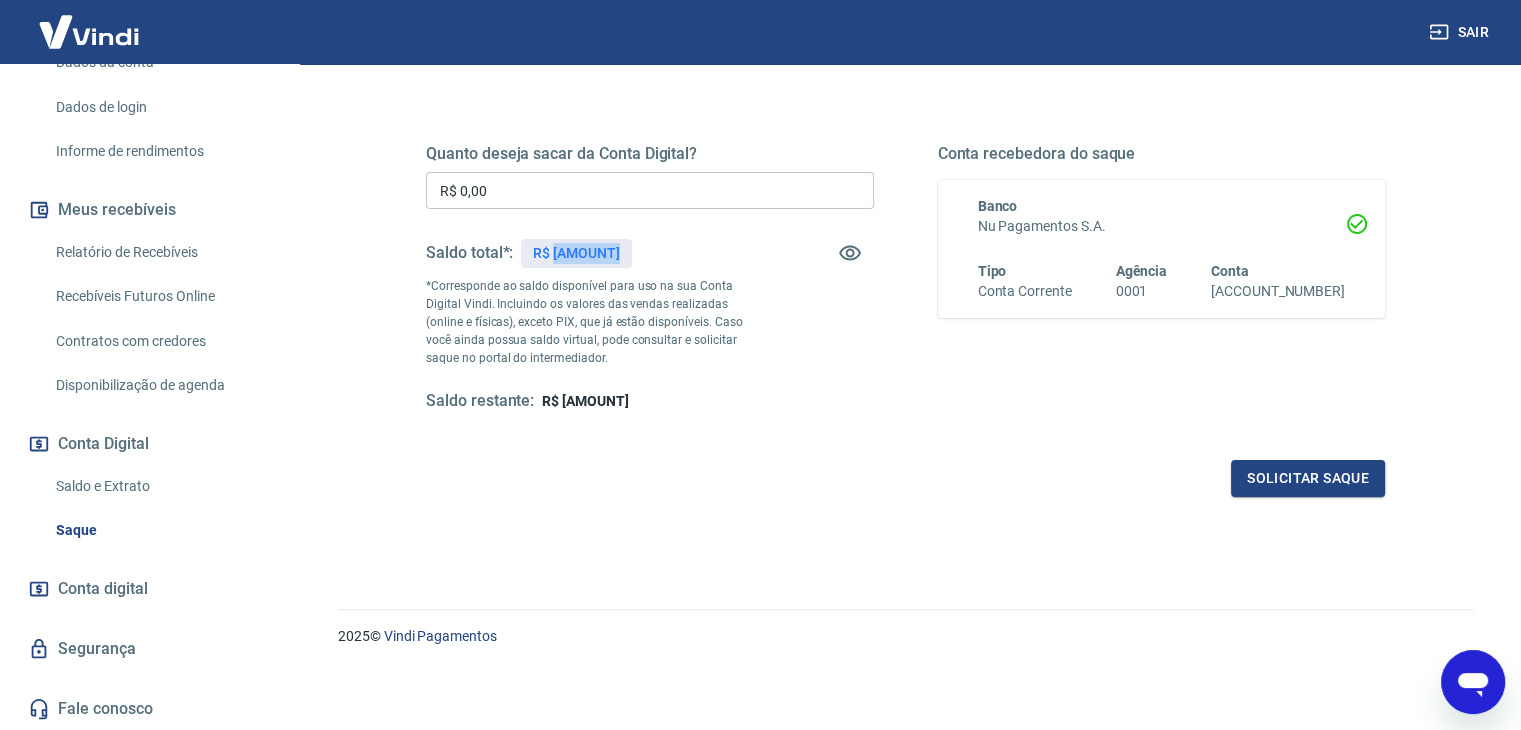 drag, startPoint x: 580, startPoint y: 251, endPoint x: 660, endPoint y: 250, distance: 80.00625 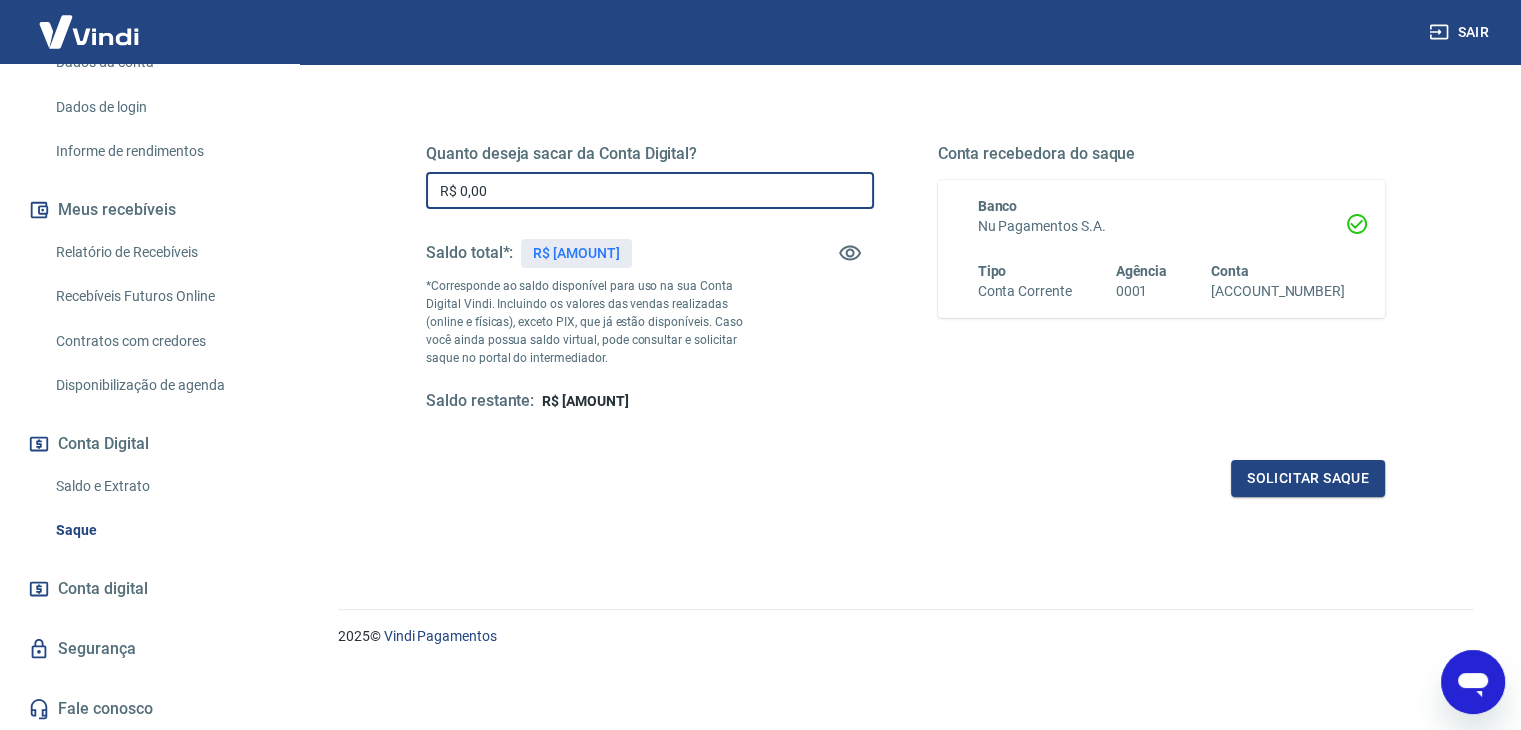 click on "R$ 0,00" at bounding box center (650, 190) 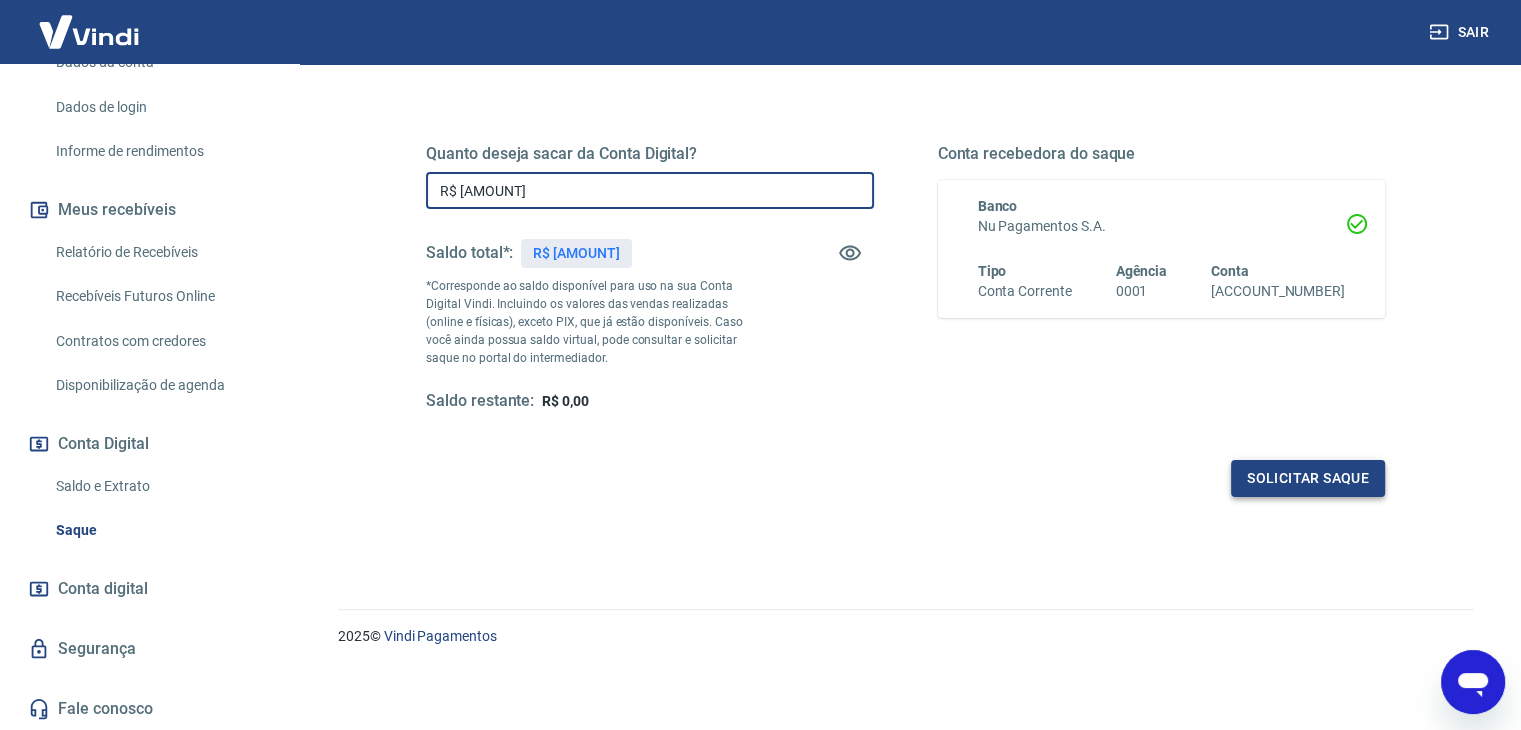 type on "R$ [AMOUNT]" 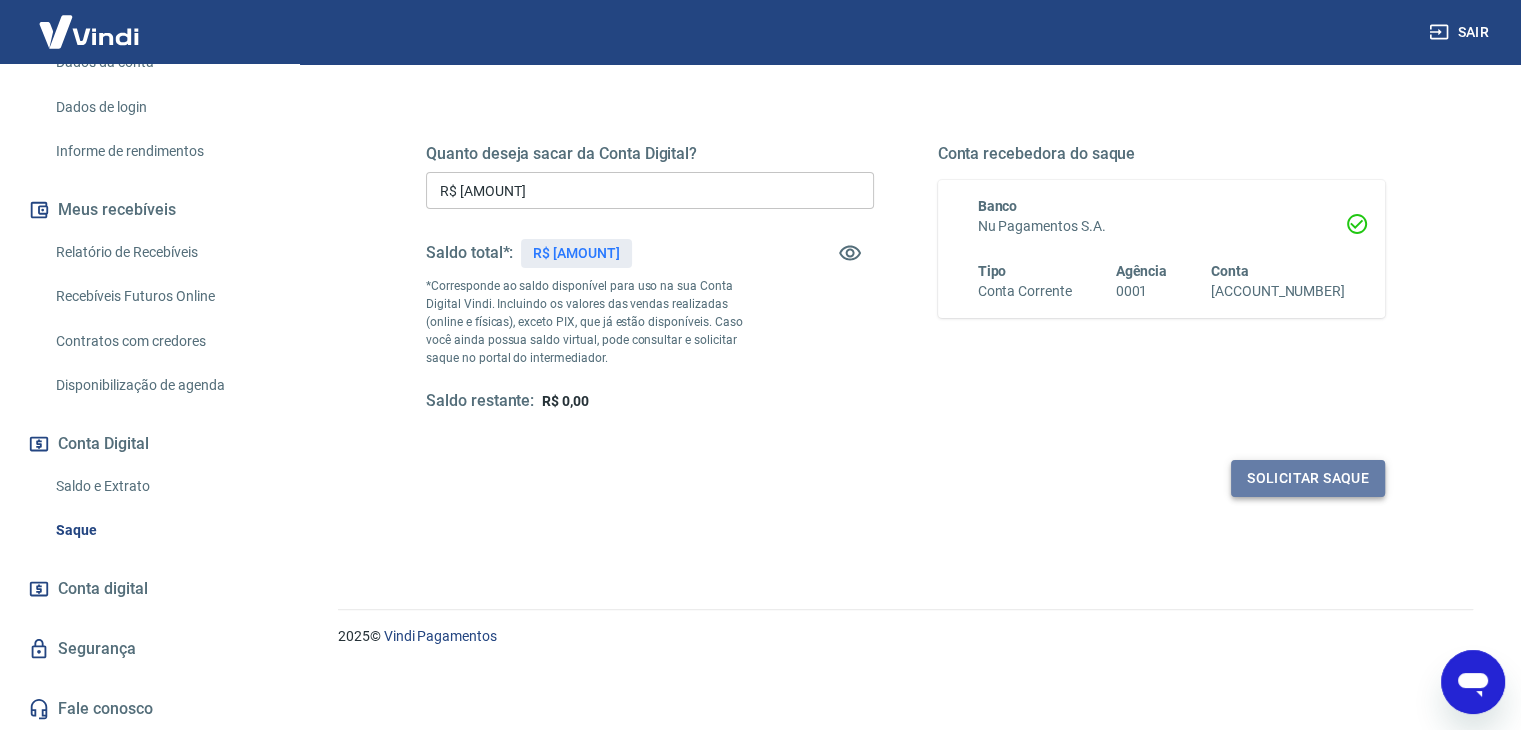 click on "Solicitar saque" at bounding box center (1308, 478) 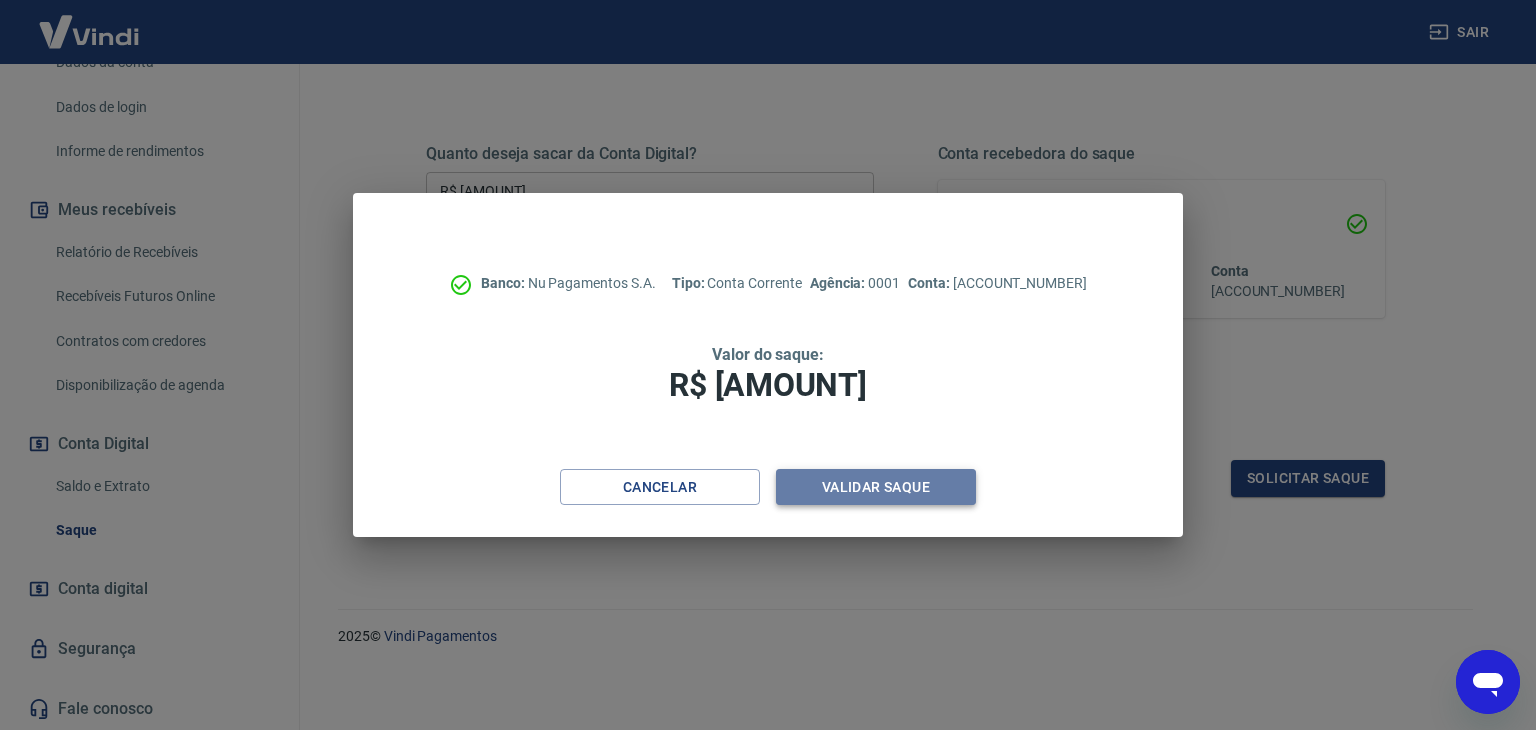 click on "Validar saque" at bounding box center [876, 487] 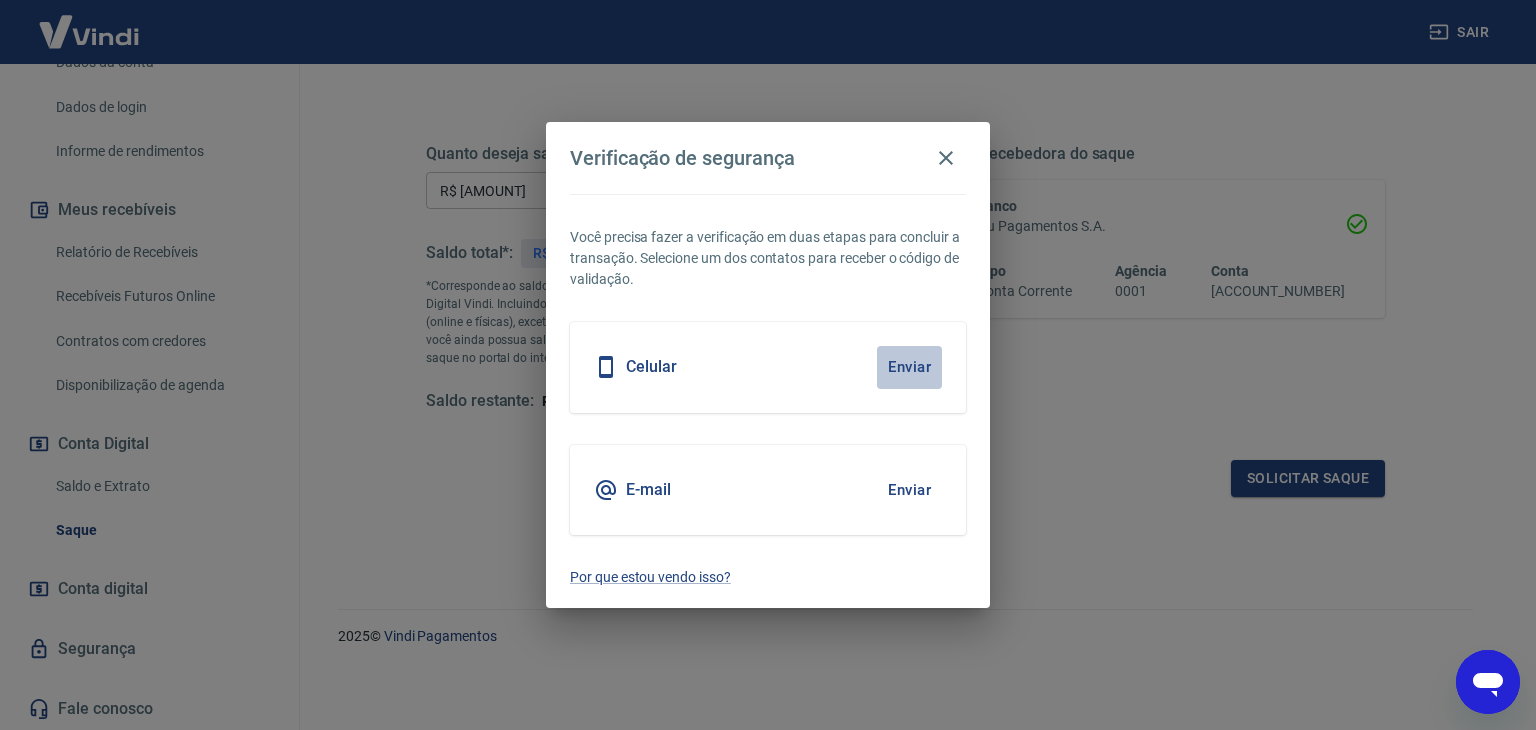 click on "Enviar" at bounding box center [909, 367] 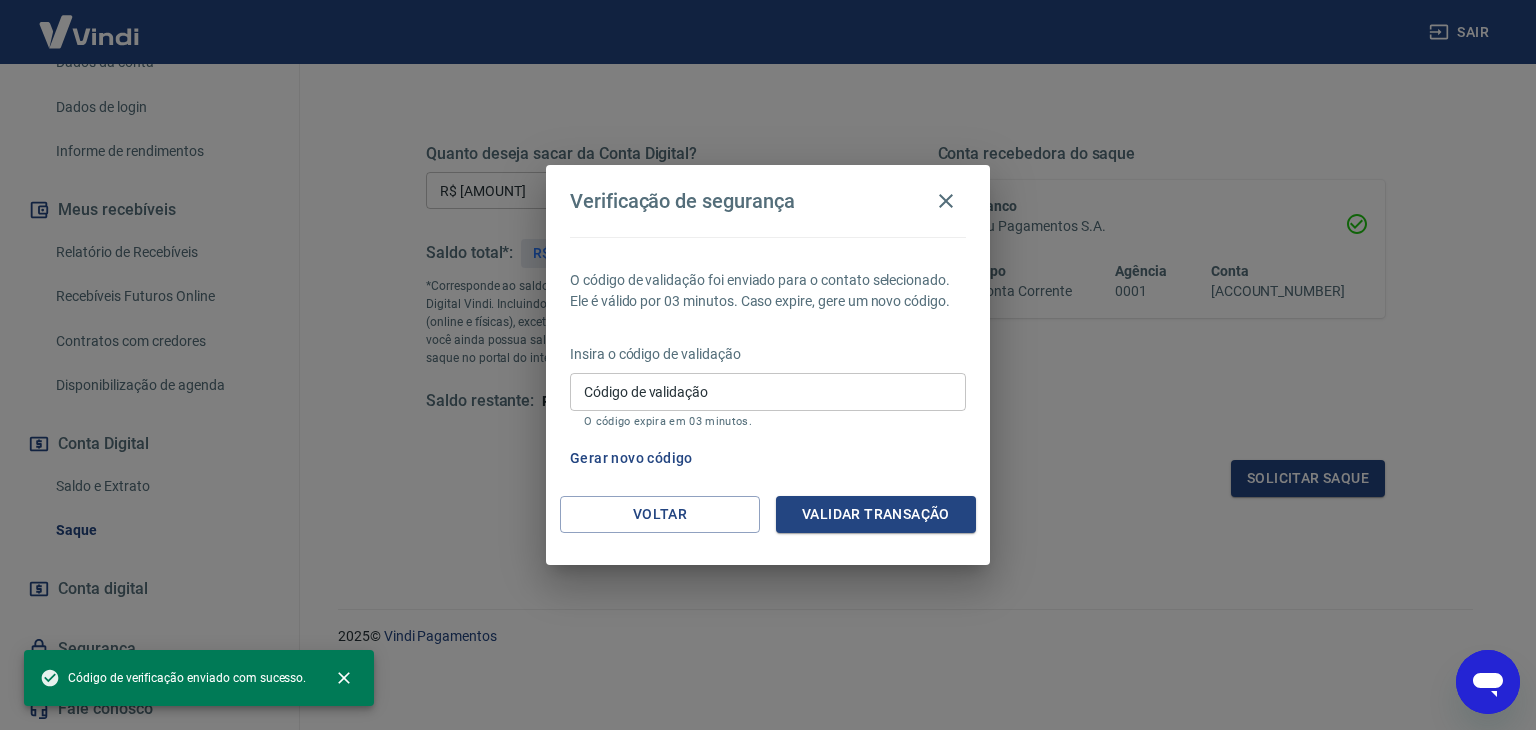 click on "Código de validação" at bounding box center [768, 391] 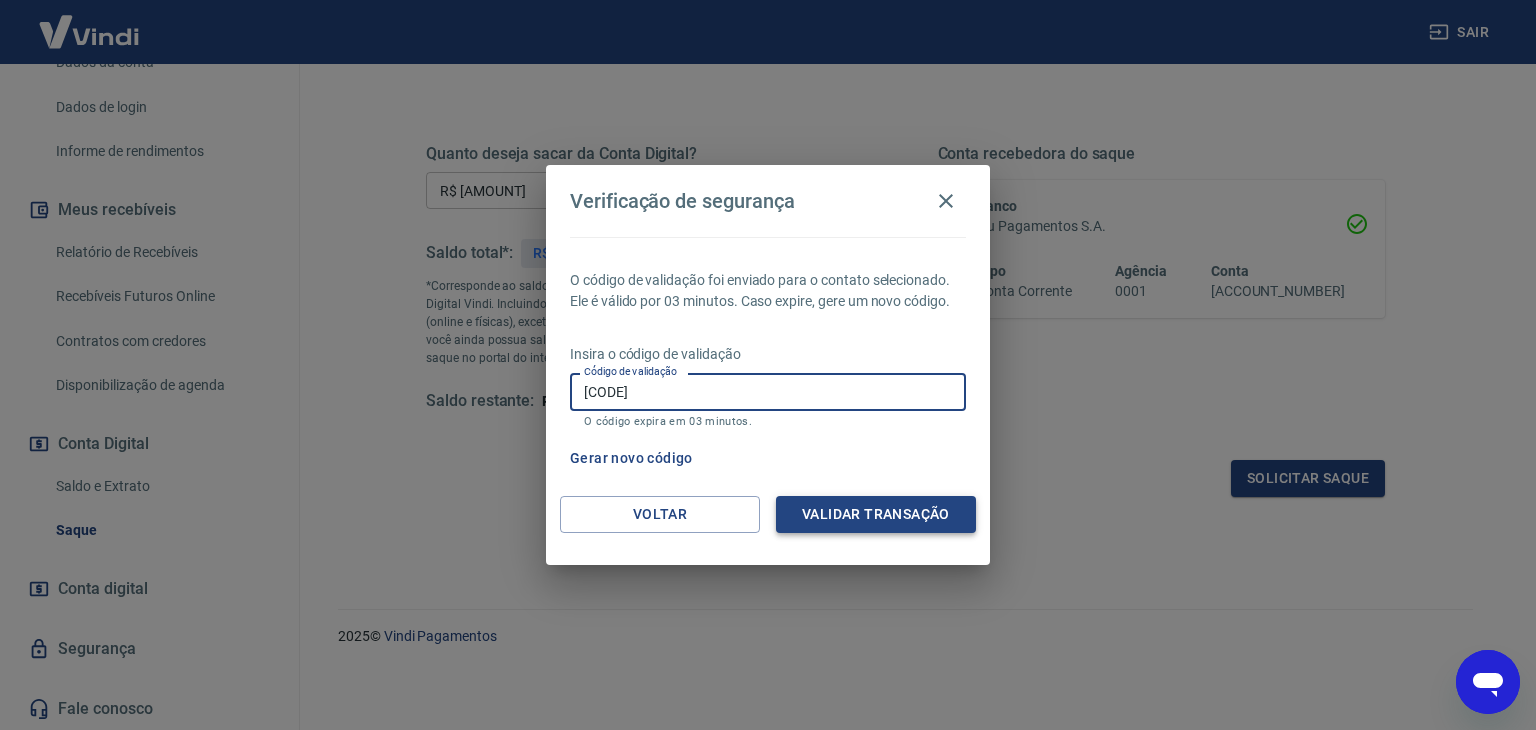 type on "[CODE]" 